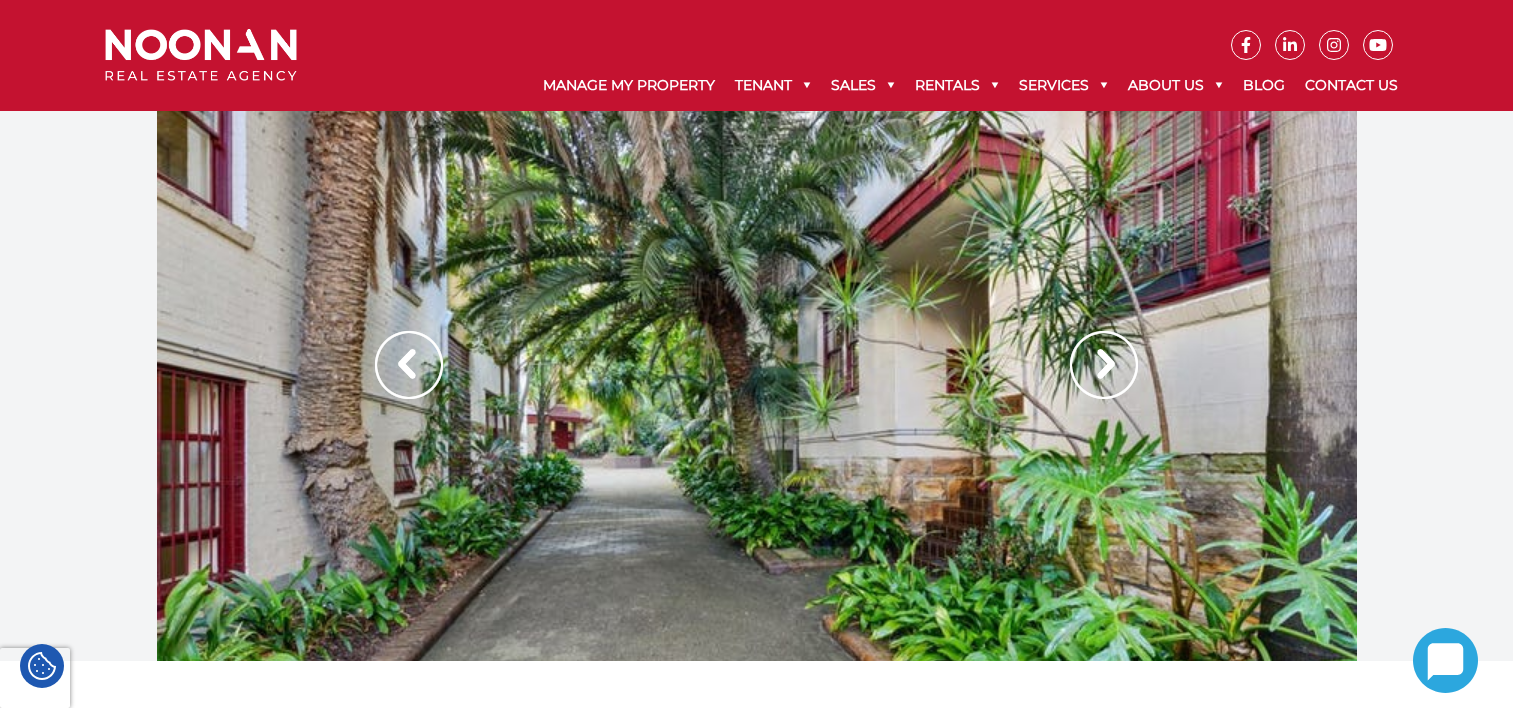 scroll, scrollTop: 0, scrollLeft: 0, axis: both 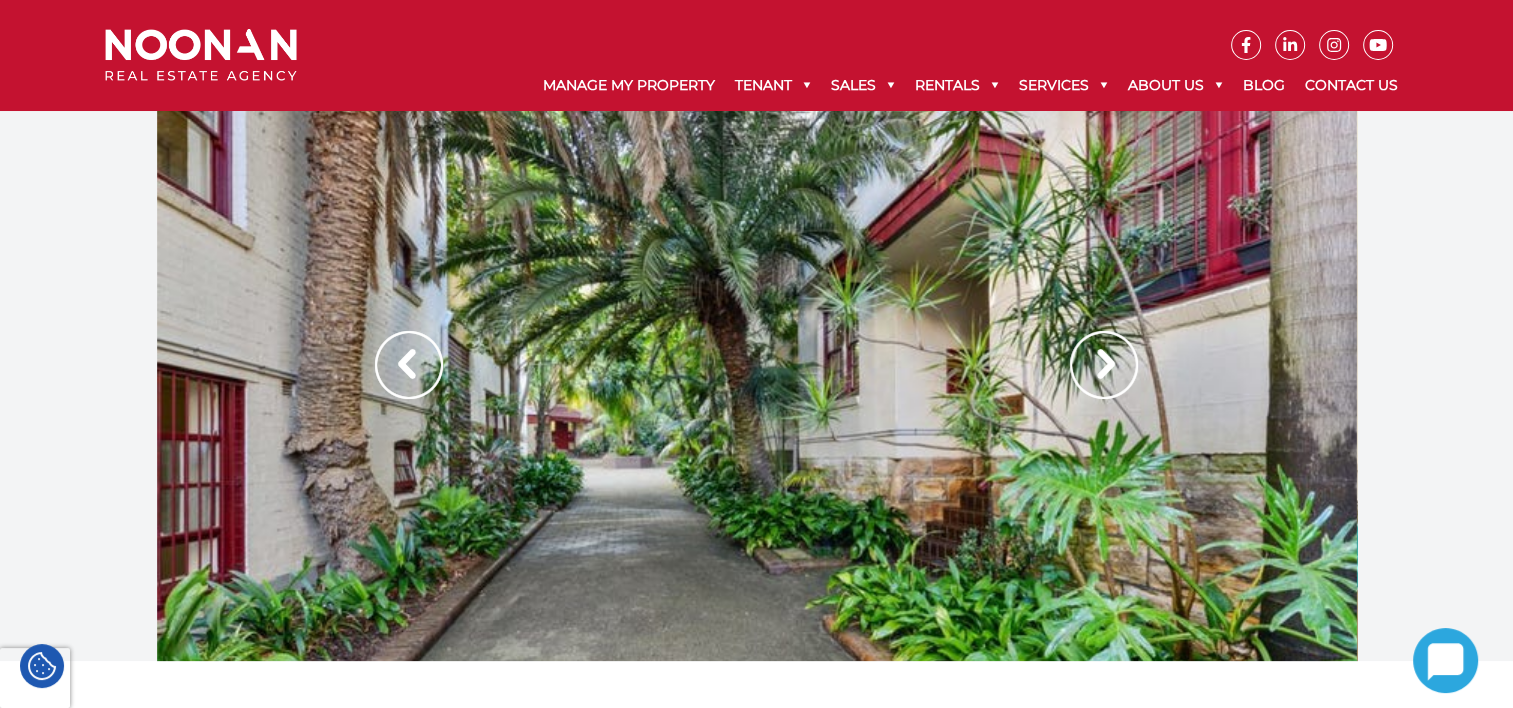click at bounding box center (1104, 365) 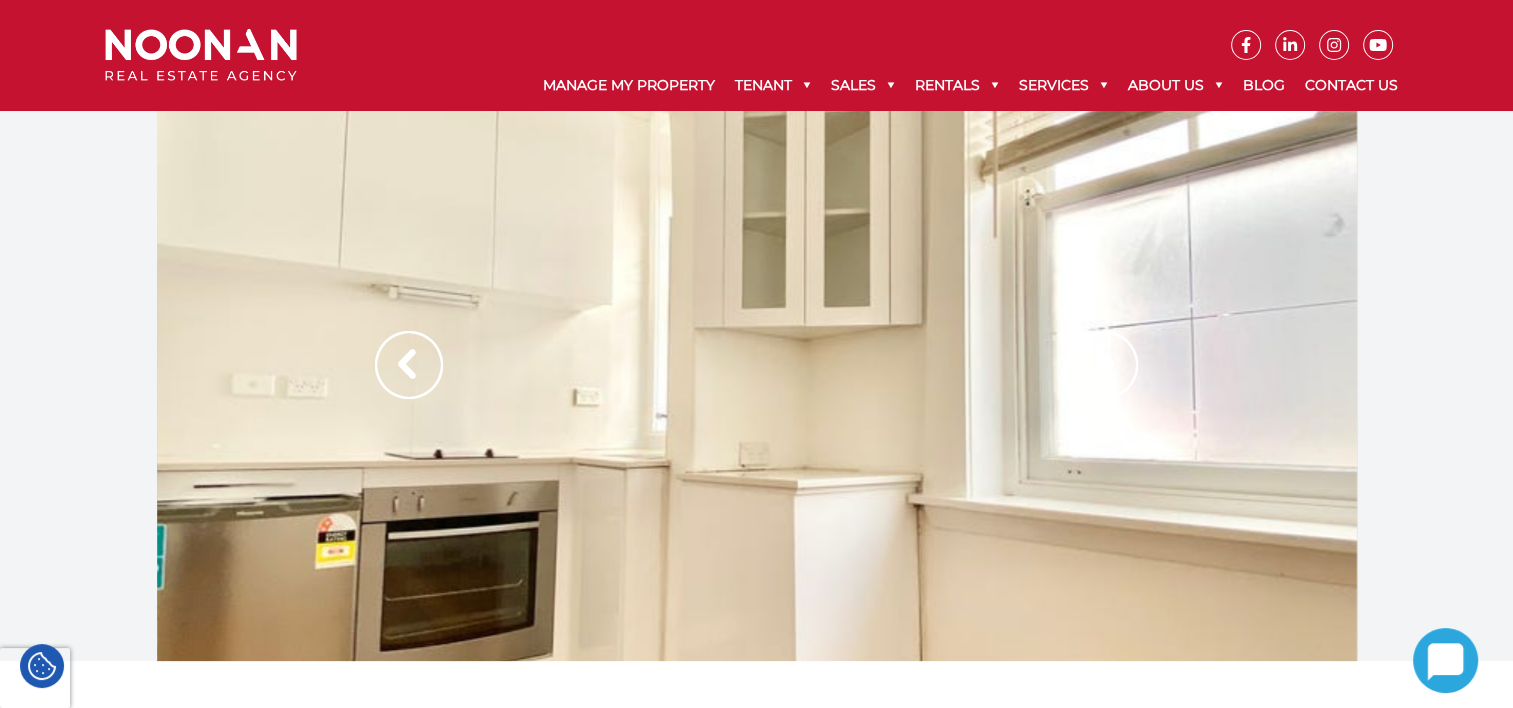 click at bounding box center [1104, 365] 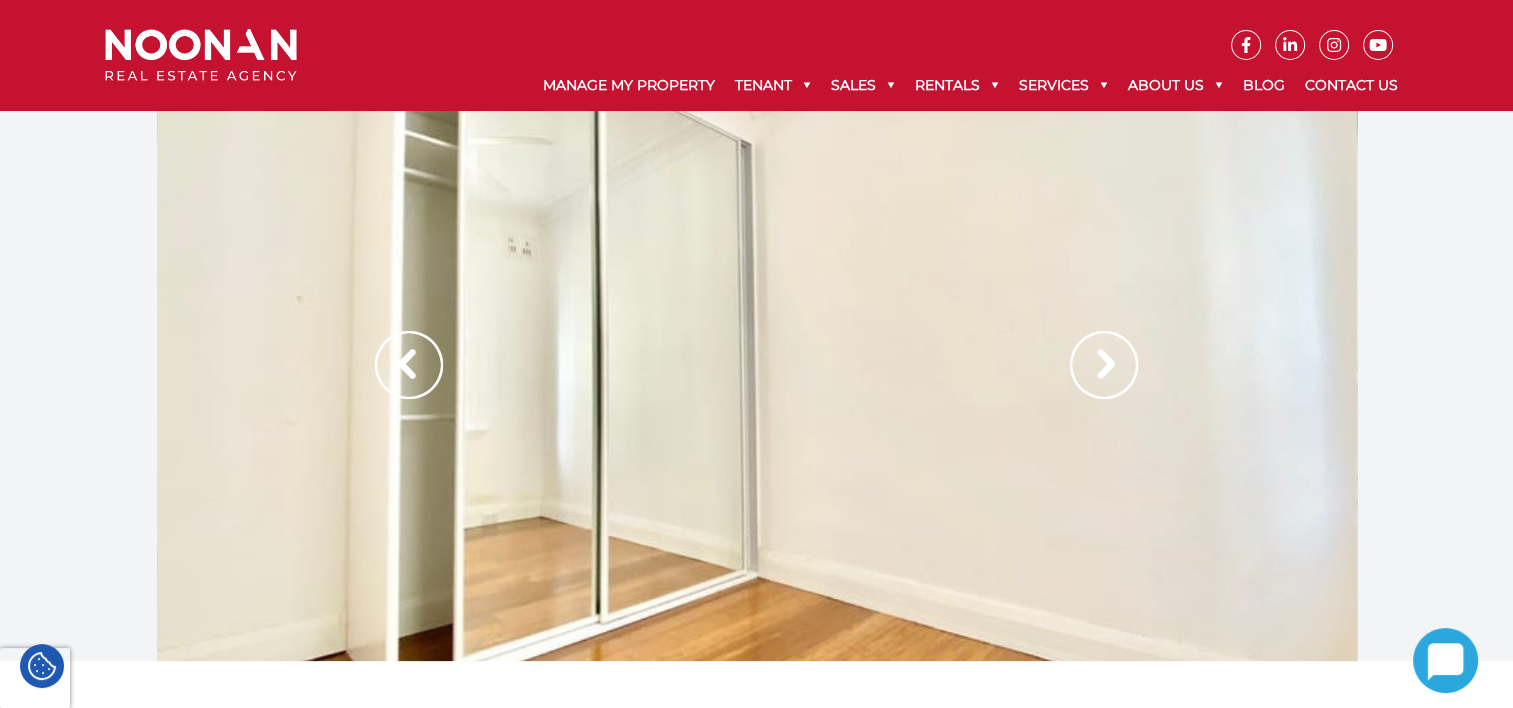 click at bounding box center [1104, 365] 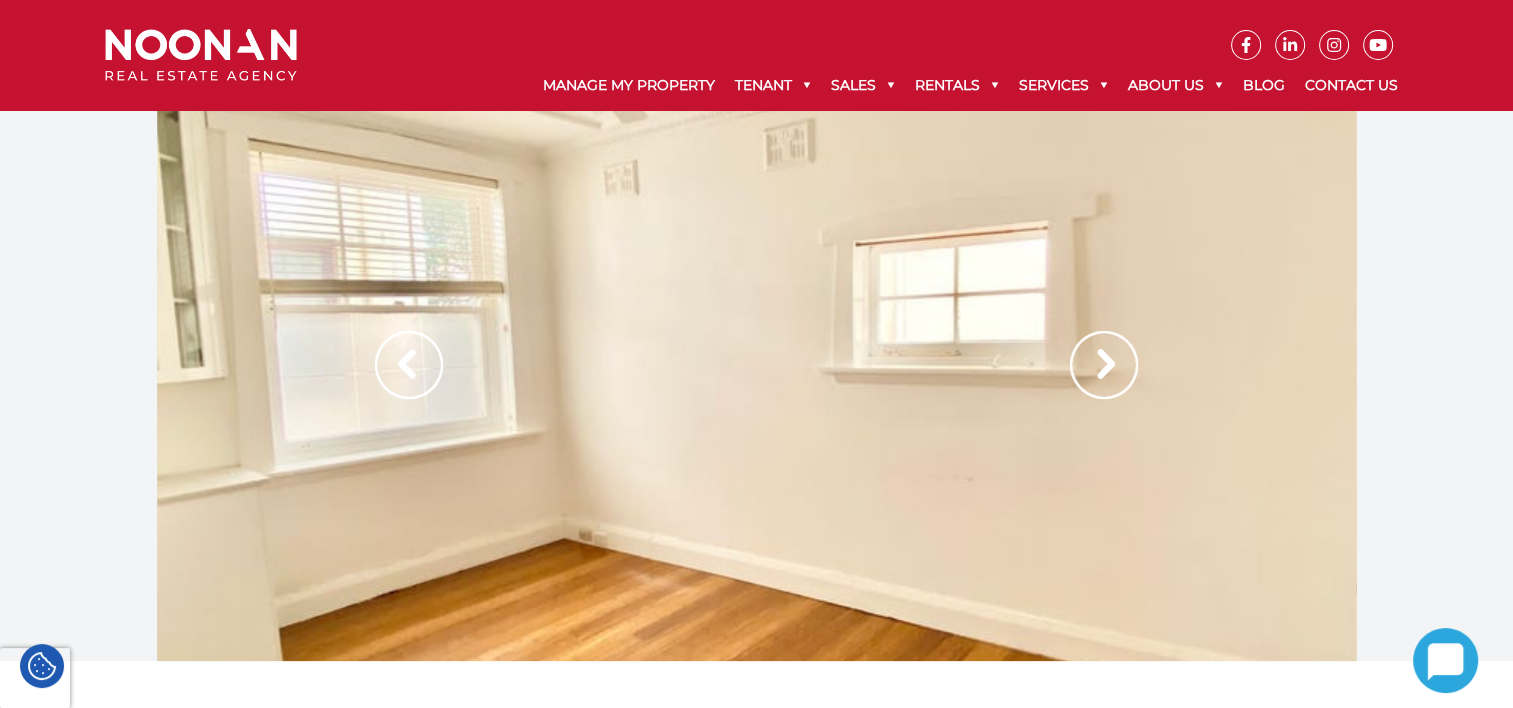 click at bounding box center (1104, 365) 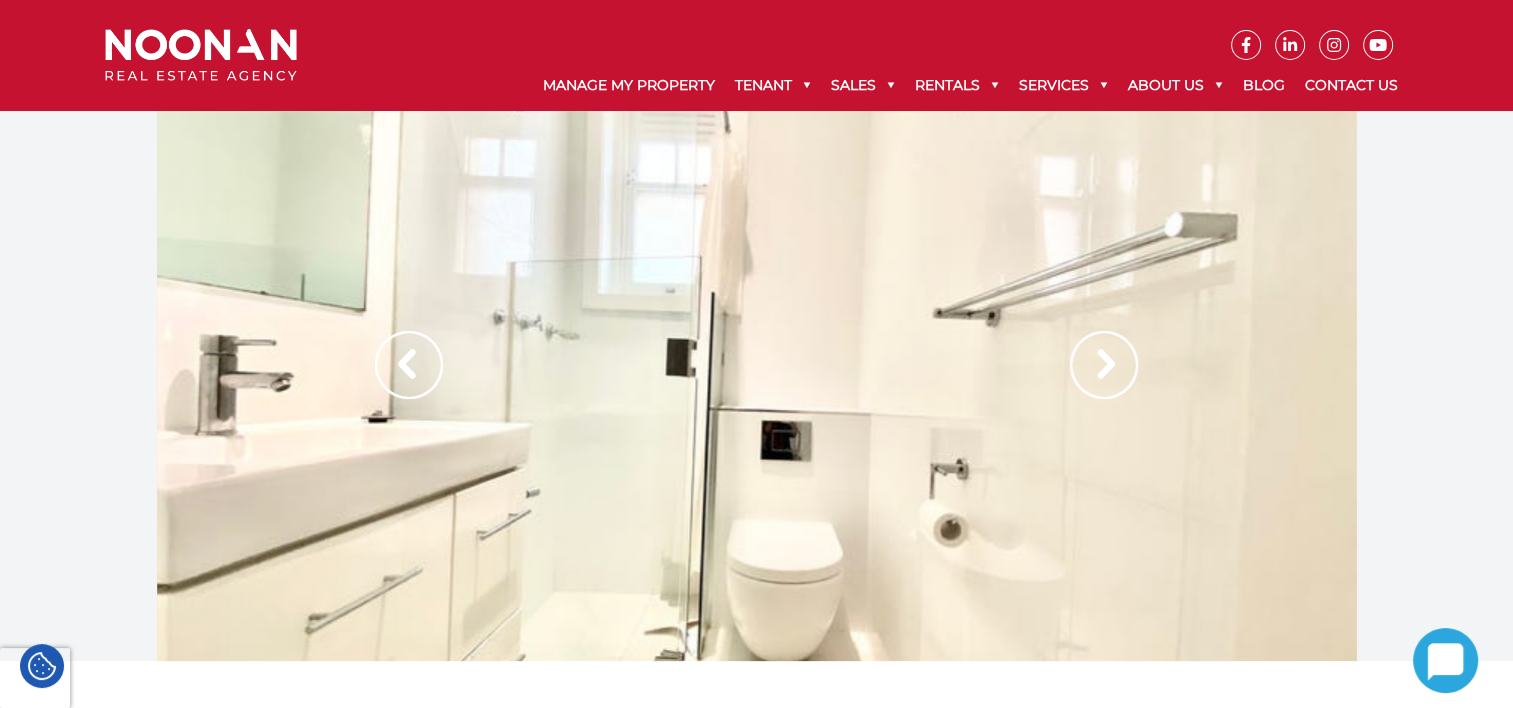 click at bounding box center [1104, 365] 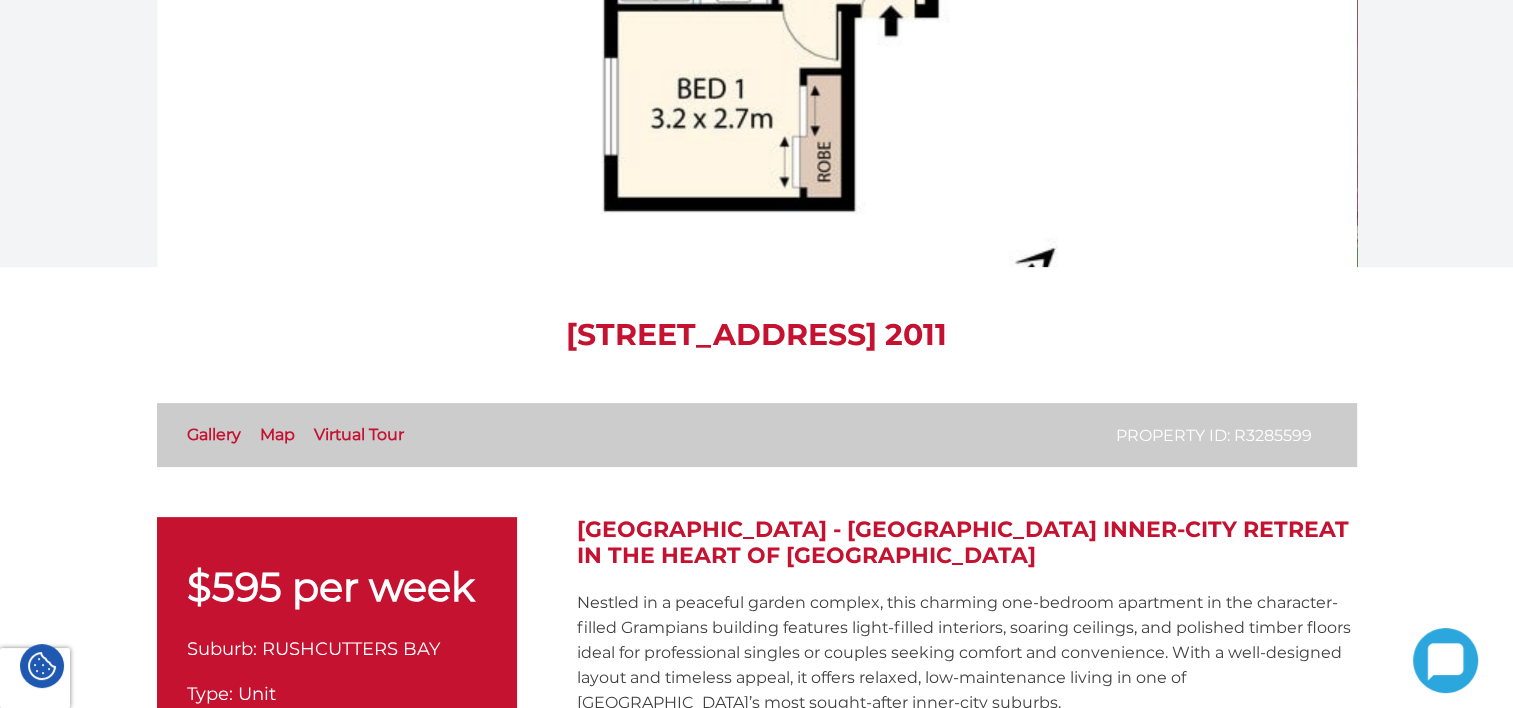 scroll, scrollTop: 400, scrollLeft: 0, axis: vertical 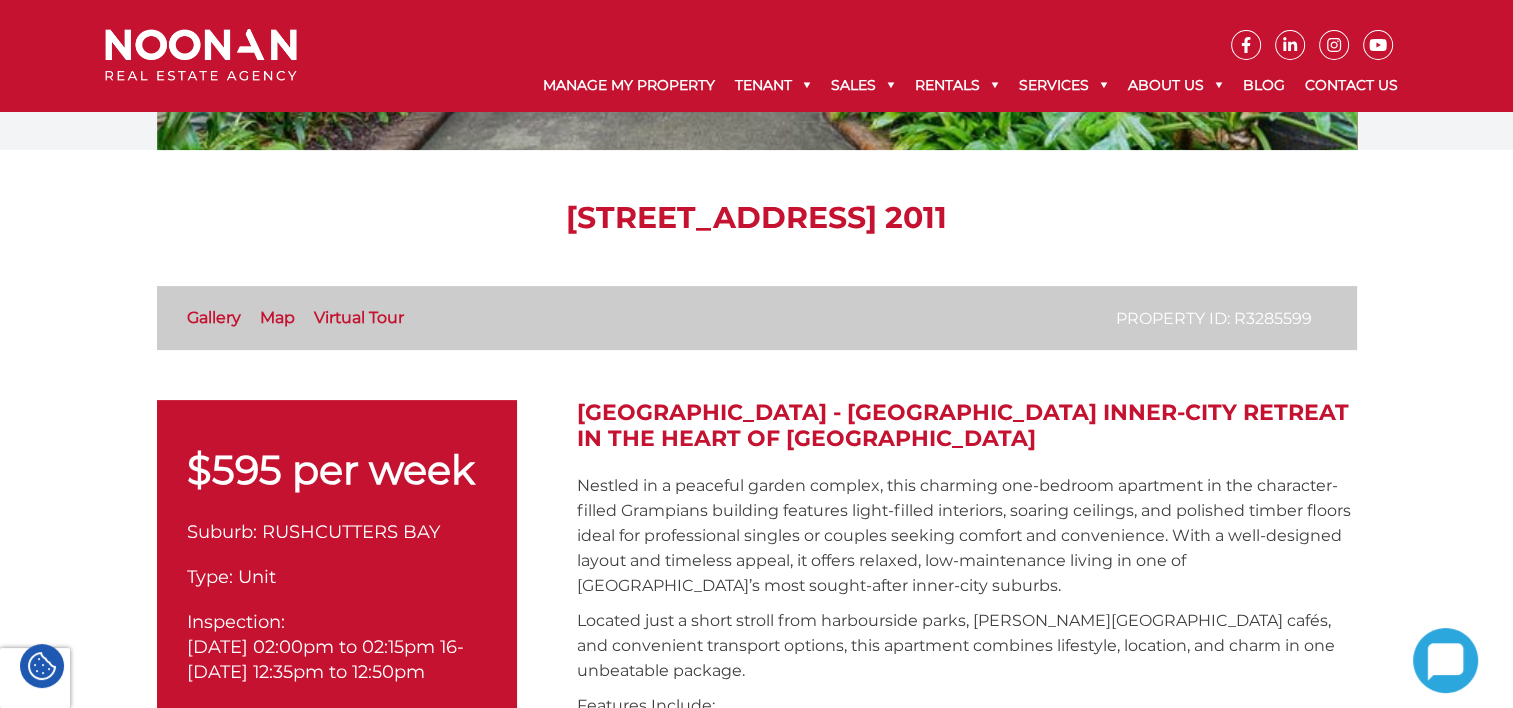 click on "Nestled in a peaceful garden complex, this charming one-bedroom apartment in the character-filled Grampians building features light-filled interiors, soaring ceilings, and polished timber floors ideal for professional singles or couples seeking comfort and convenience. With a well-designed layout and timeless appeal, it offers relaxed, low-maintenance living in one of Sydney’s most sought-after inner-city suburbs." at bounding box center (967, 535) 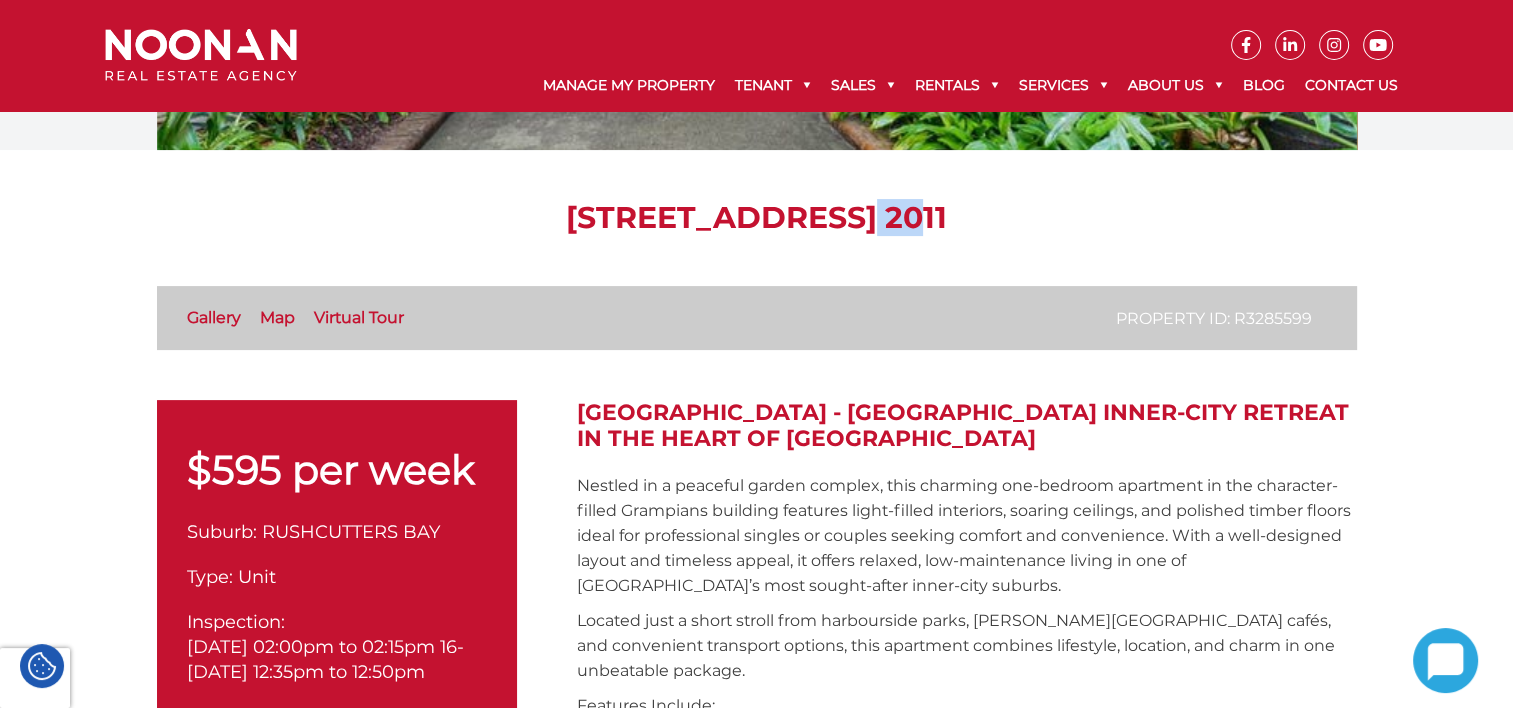 click on "5/42 Bayswater Road, RUSHCUTTERS BAY  NSW  2011" at bounding box center (757, 218) 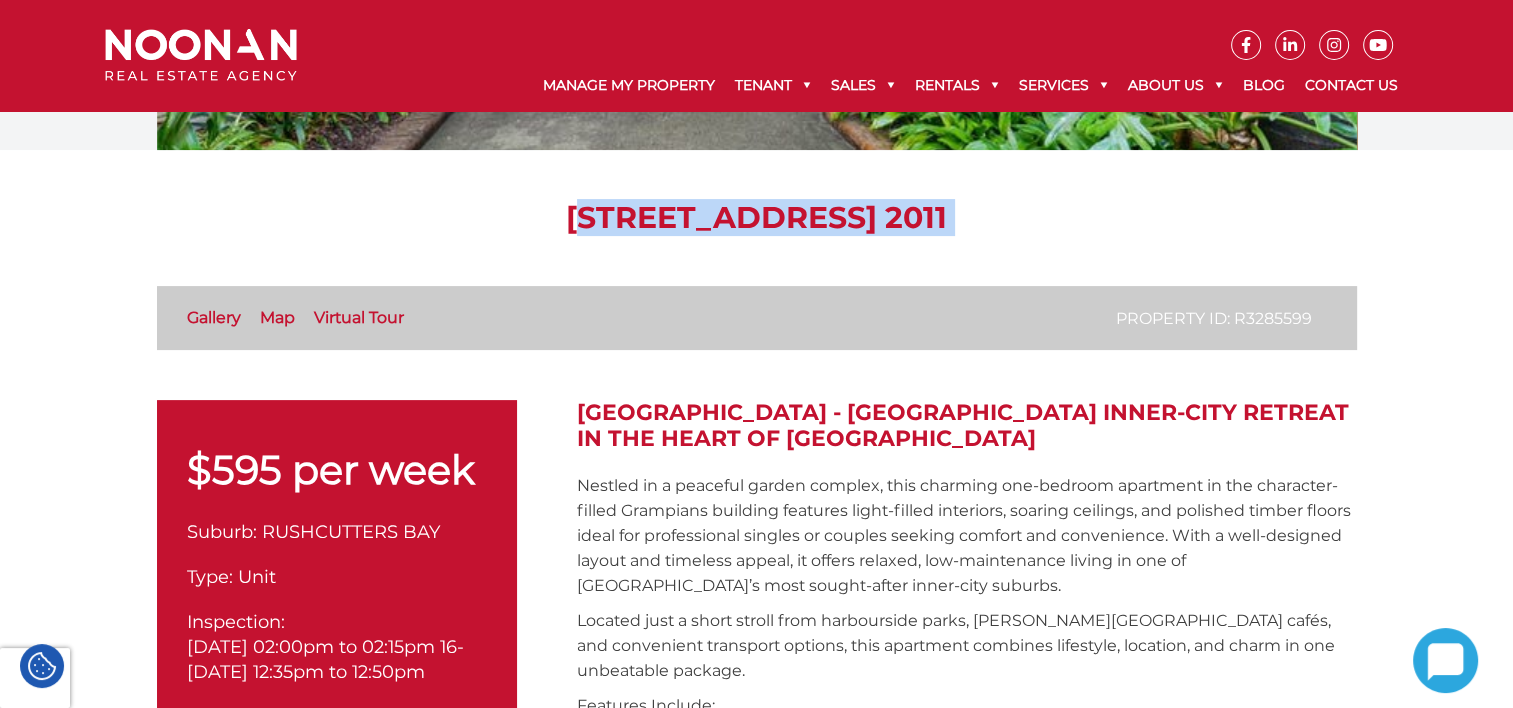 click on "5/42 Bayswater Road, RUSHCUTTERS BAY  NSW  2011" at bounding box center (757, 218) 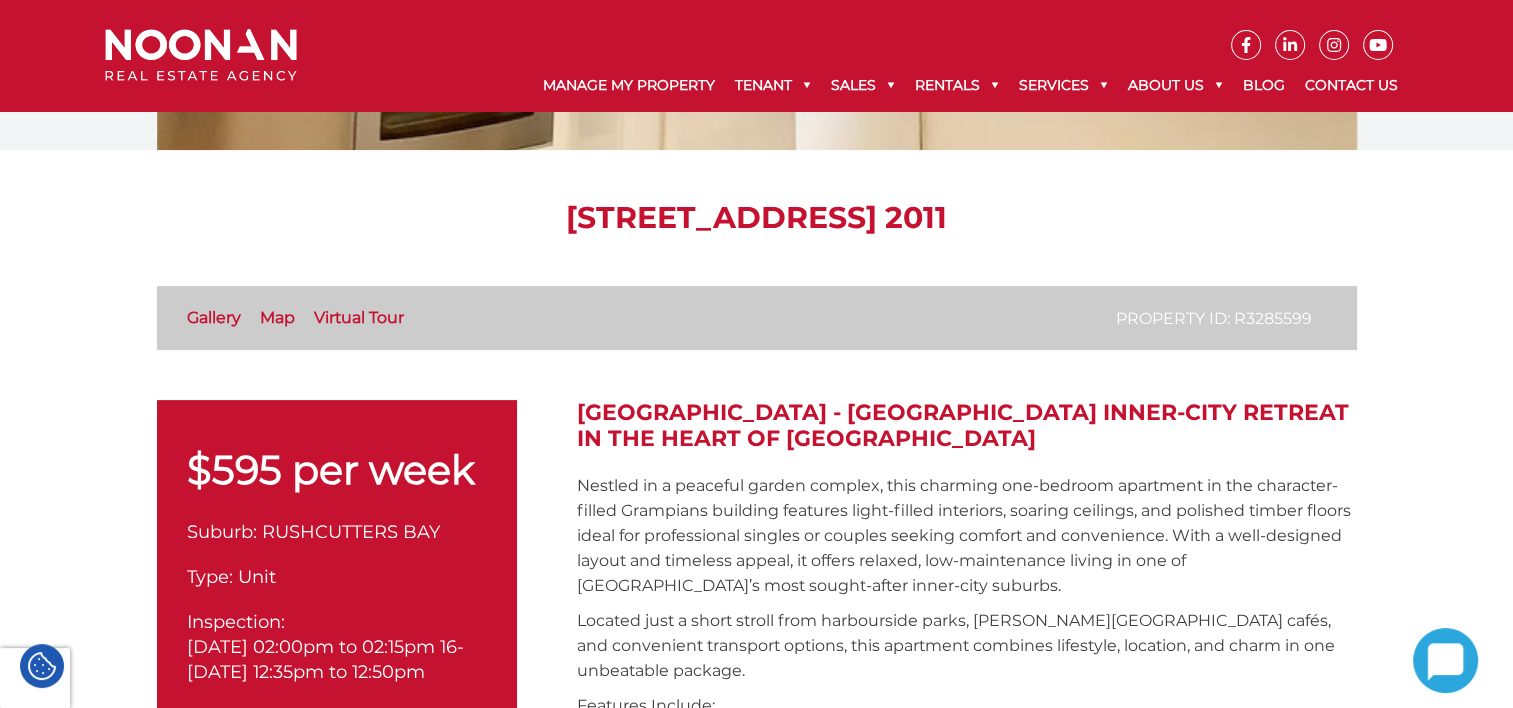 click on "KALUA Building - Charming Inner-City Retreat in the Heart of Rushcutters Bay" at bounding box center [967, 426] 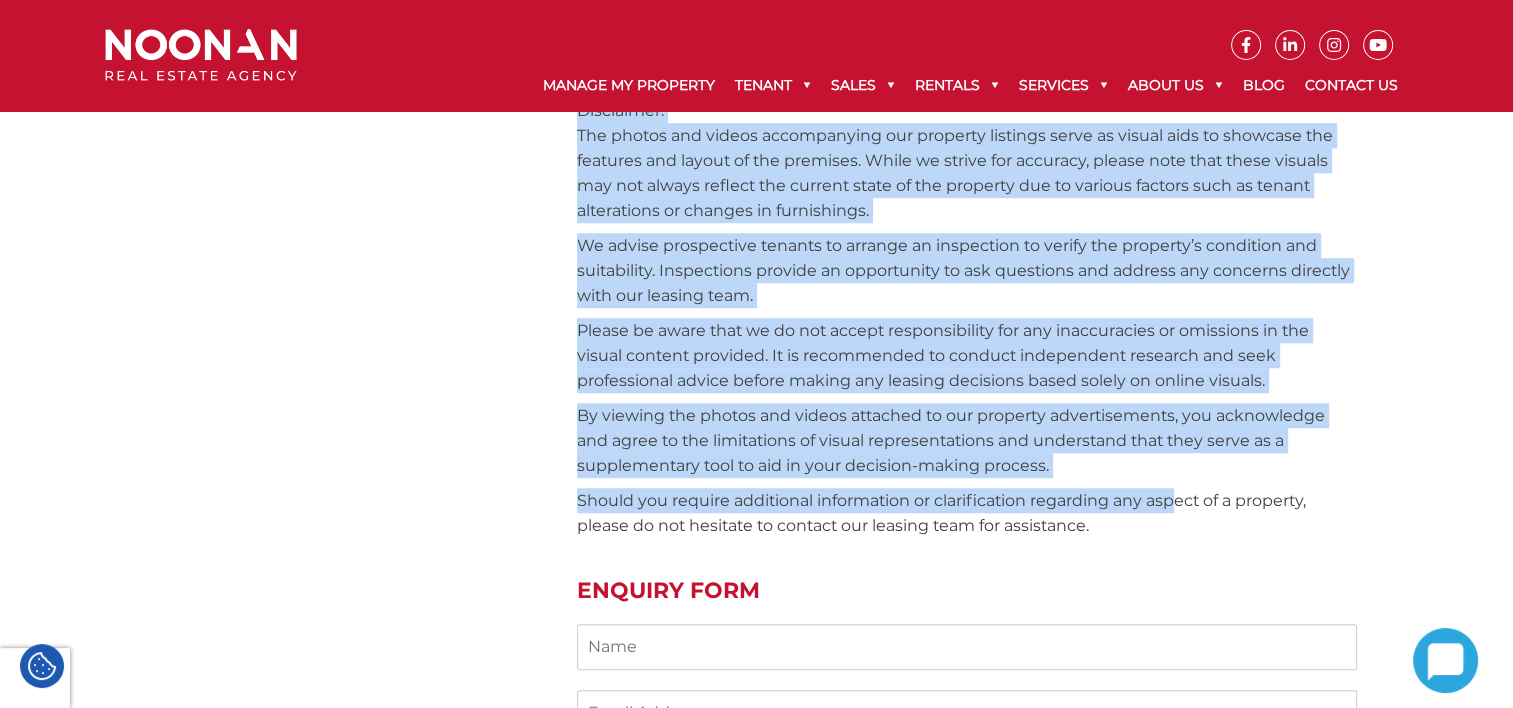 scroll, scrollTop: 1000, scrollLeft: 0, axis: vertical 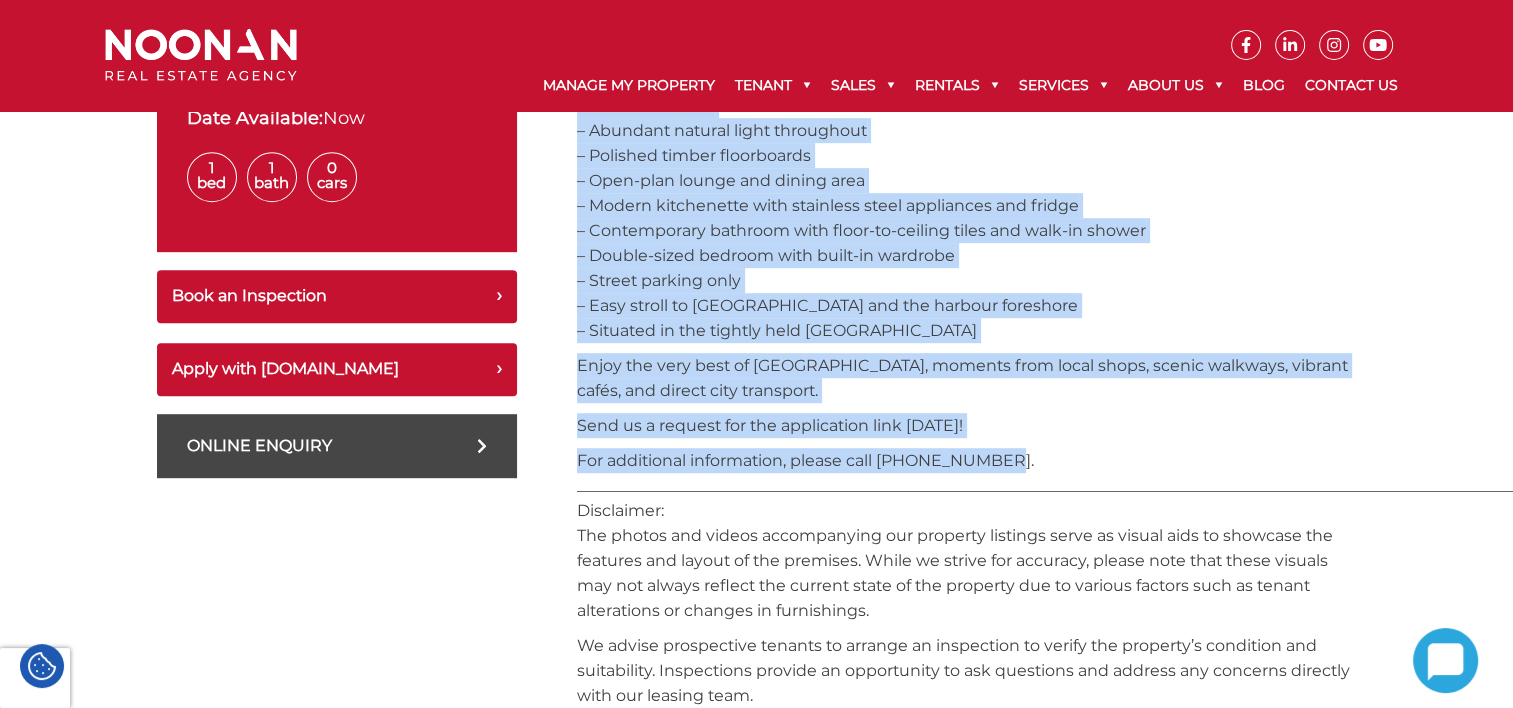 drag, startPoint x: 579, startPoint y: 408, endPoint x: 999, endPoint y: 420, distance: 420.1714 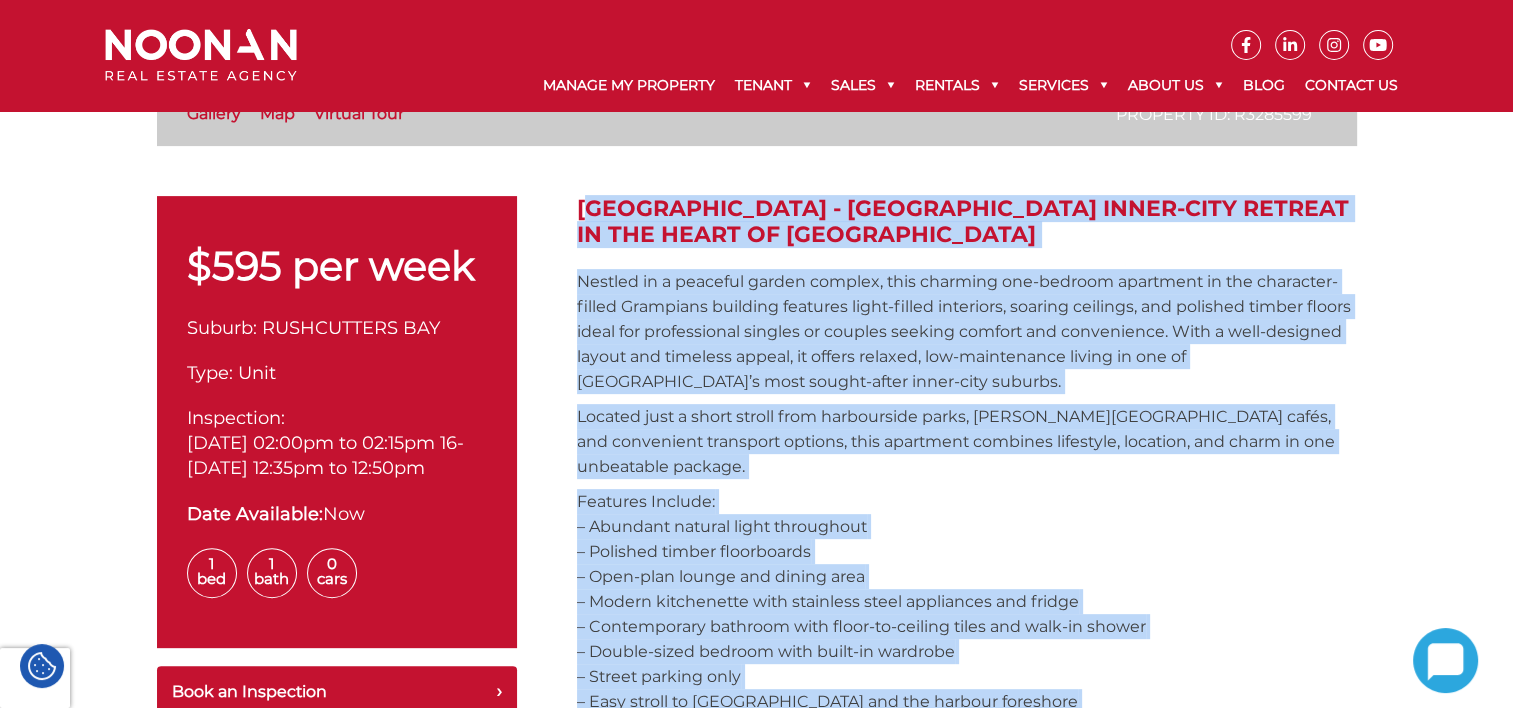 scroll, scrollTop: 600, scrollLeft: 0, axis: vertical 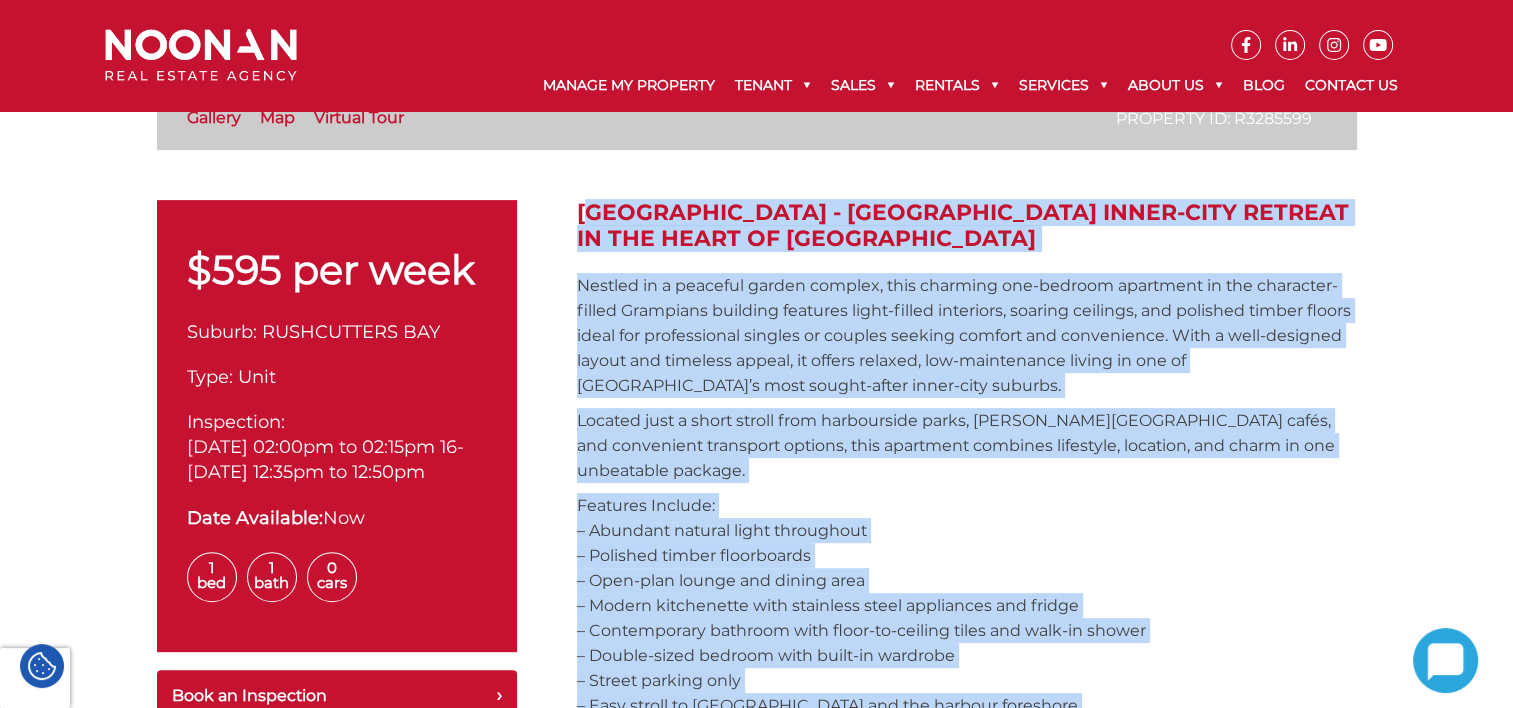 click on "Nestled in a peaceful garden complex, this charming one-bedroom apartment in the character-filled Grampians building features light-filled interiors, soaring ceilings, and polished timber floors ideal for professional singles or couples seeking comfort and convenience. With a well-designed layout and timeless appeal, it offers relaxed, low-maintenance living in one of Sydney’s most sought-after inner-city suburbs." at bounding box center (967, 335) 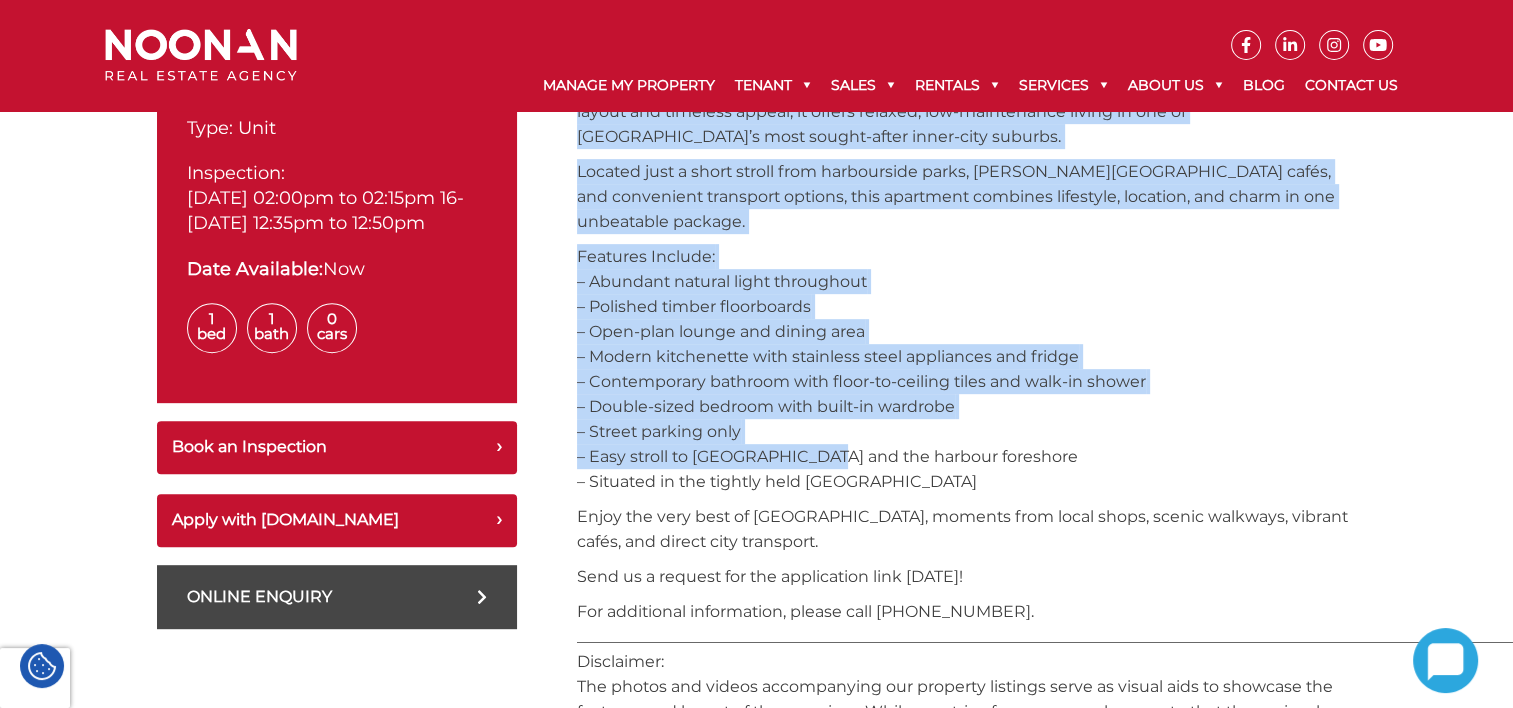 scroll, scrollTop: 900, scrollLeft: 0, axis: vertical 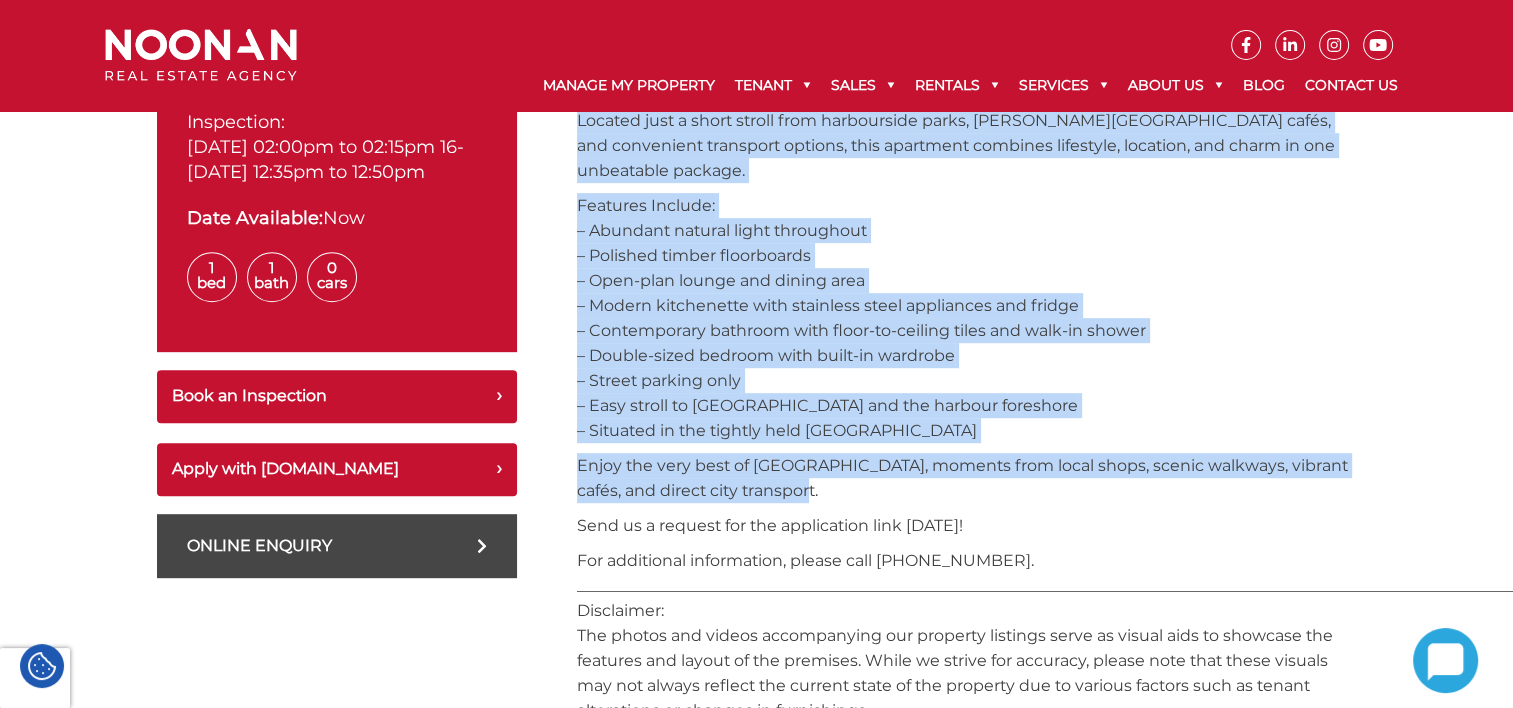 drag, startPoint x: 581, startPoint y: 212, endPoint x: 974, endPoint y: 468, distance: 469.02557 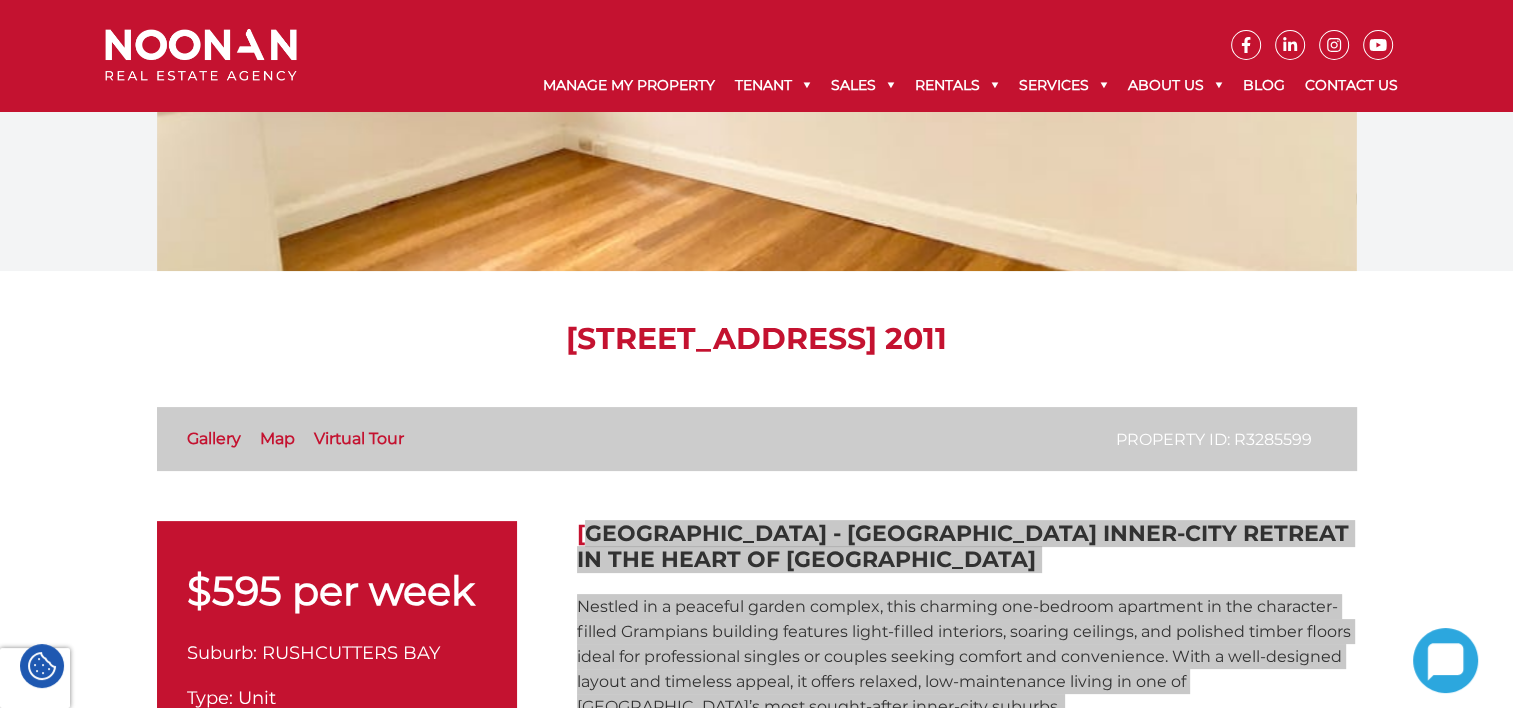 scroll, scrollTop: 300, scrollLeft: 0, axis: vertical 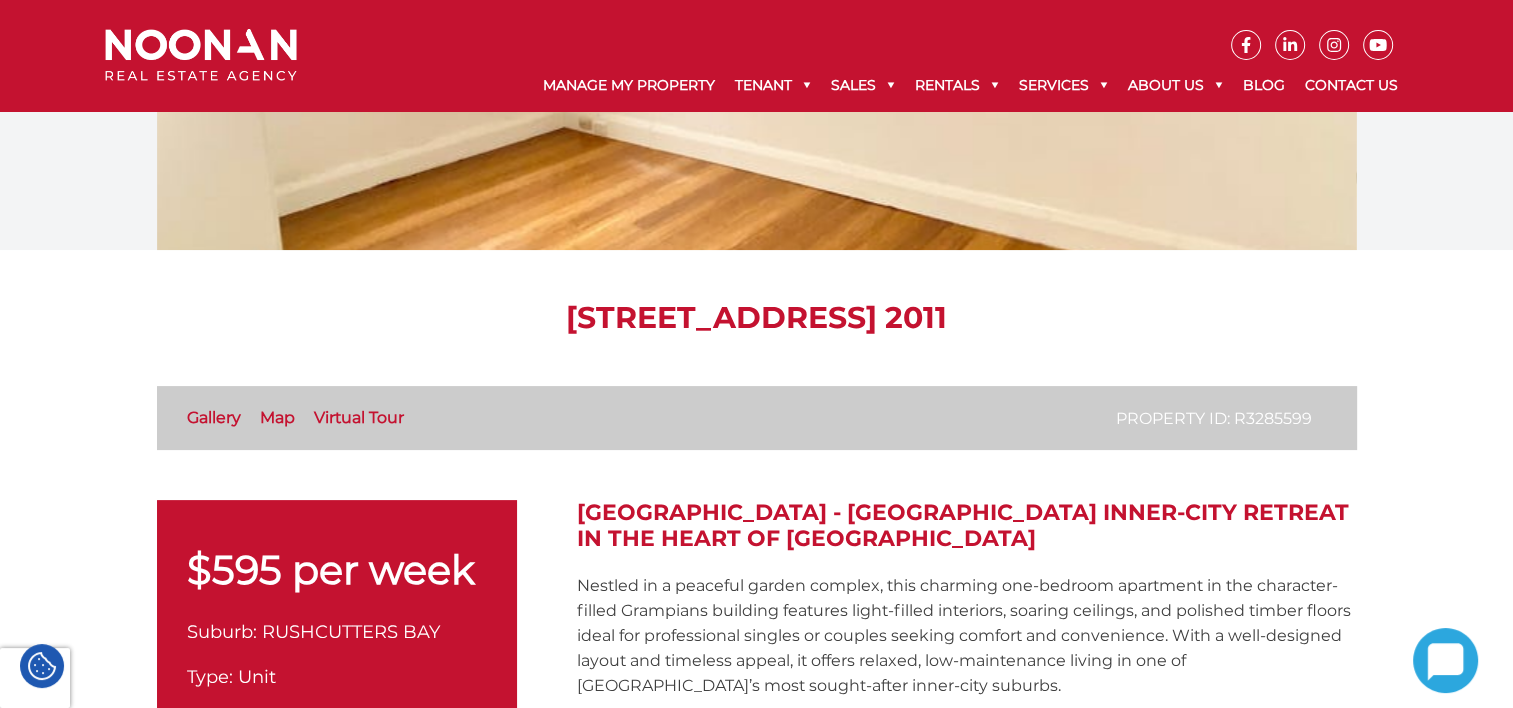 click on "Property ID: R3285599
Gallery
Map
Virtual Tour" at bounding box center [757, 418] 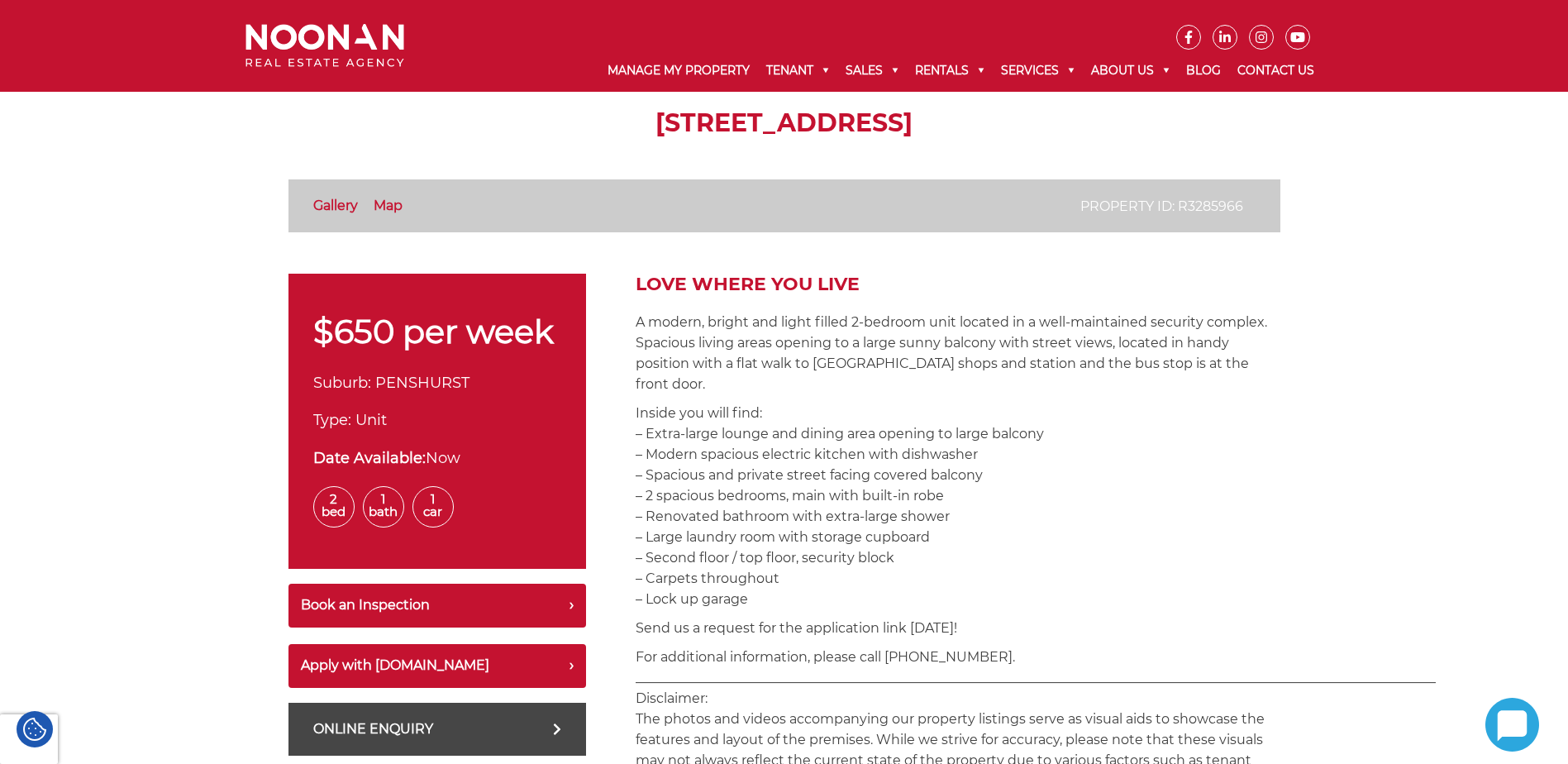 scroll, scrollTop: 413, scrollLeft: 0, axis: vertical 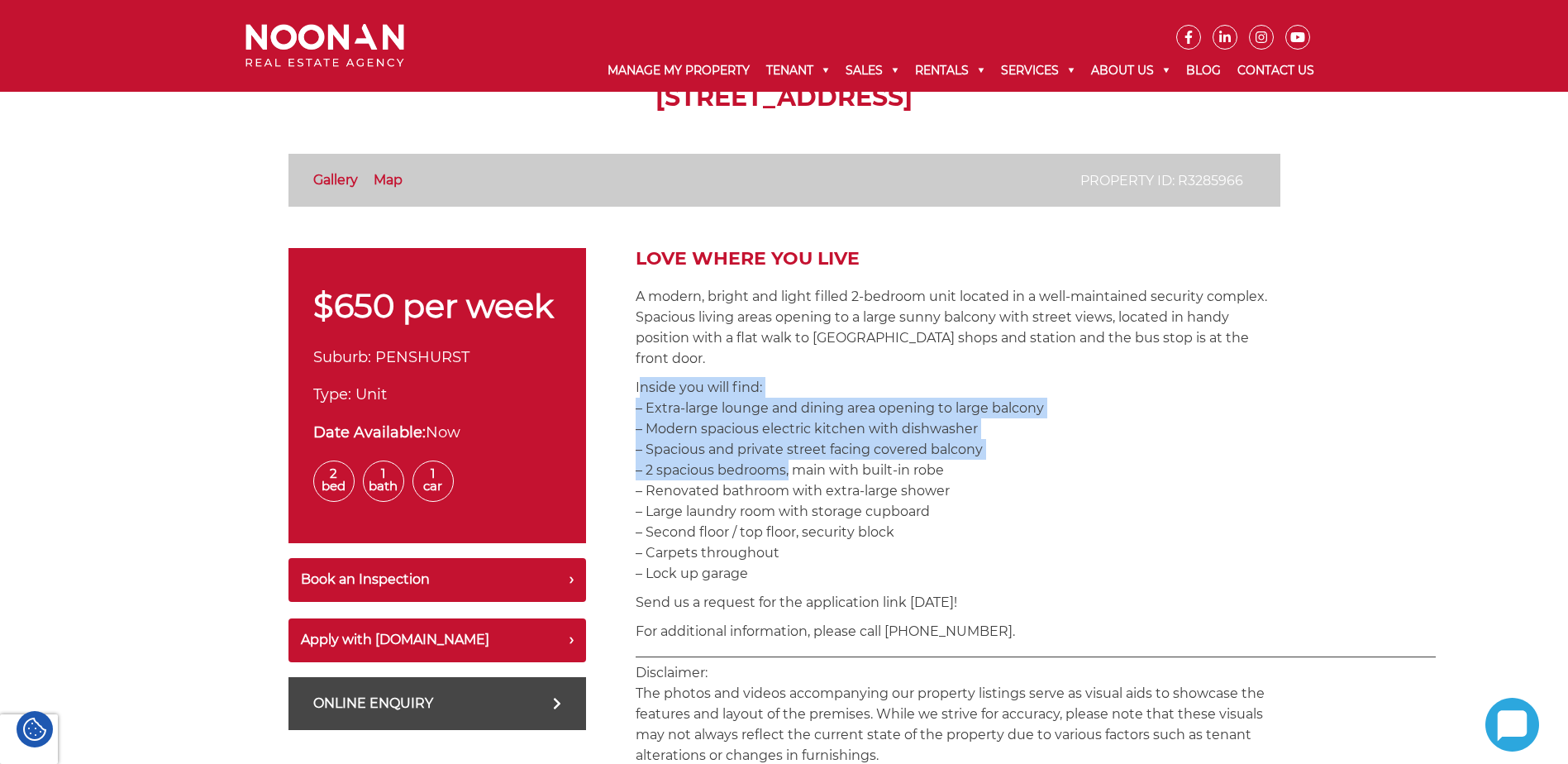 drag, startPoint x: 638, startPoint y: 368, endPoint x: 784, endPoint y: 442, distance: 163.68262 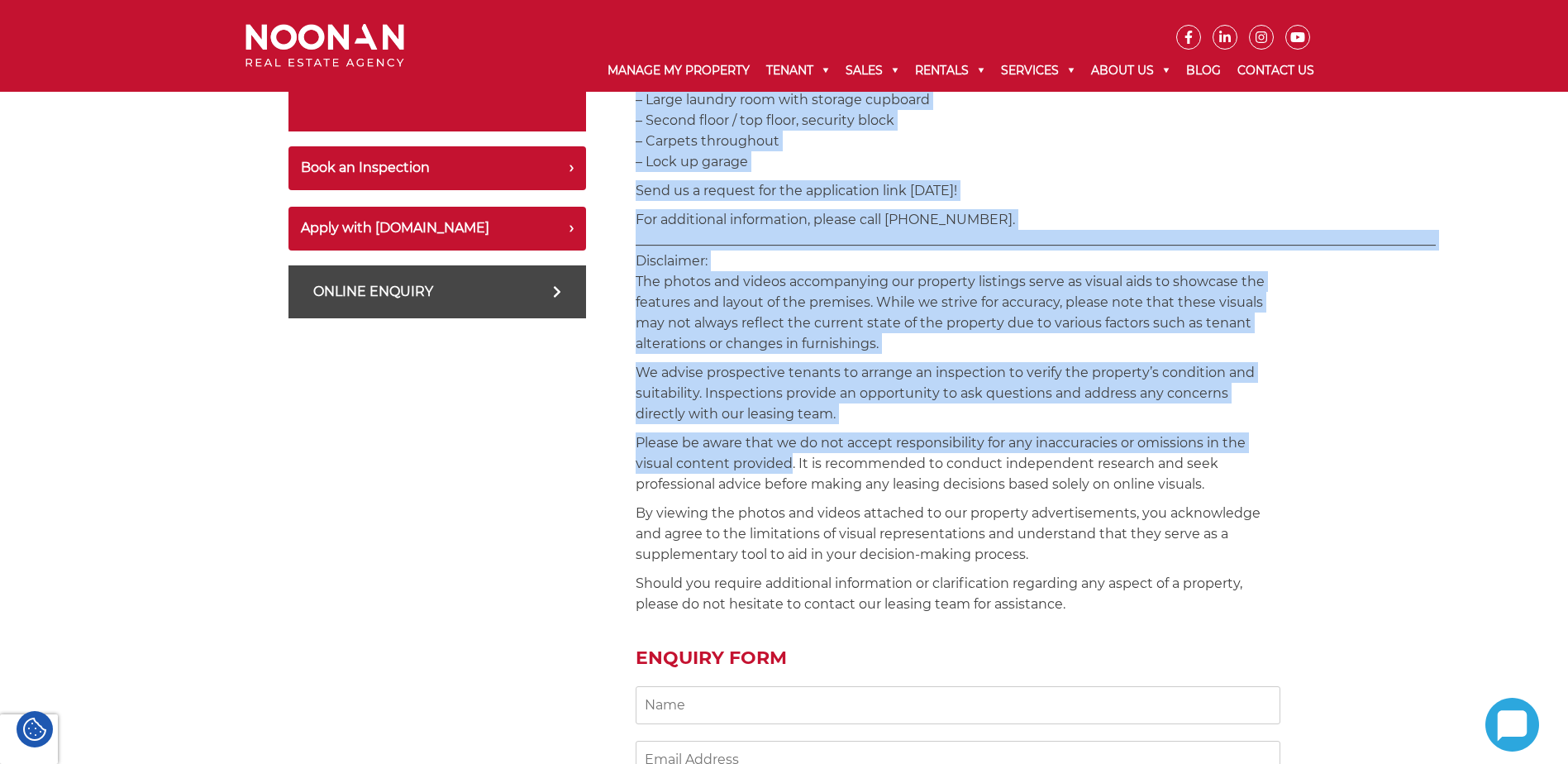 scroll, scrollTop: 827, scrollLeft: 0, axis: vertical 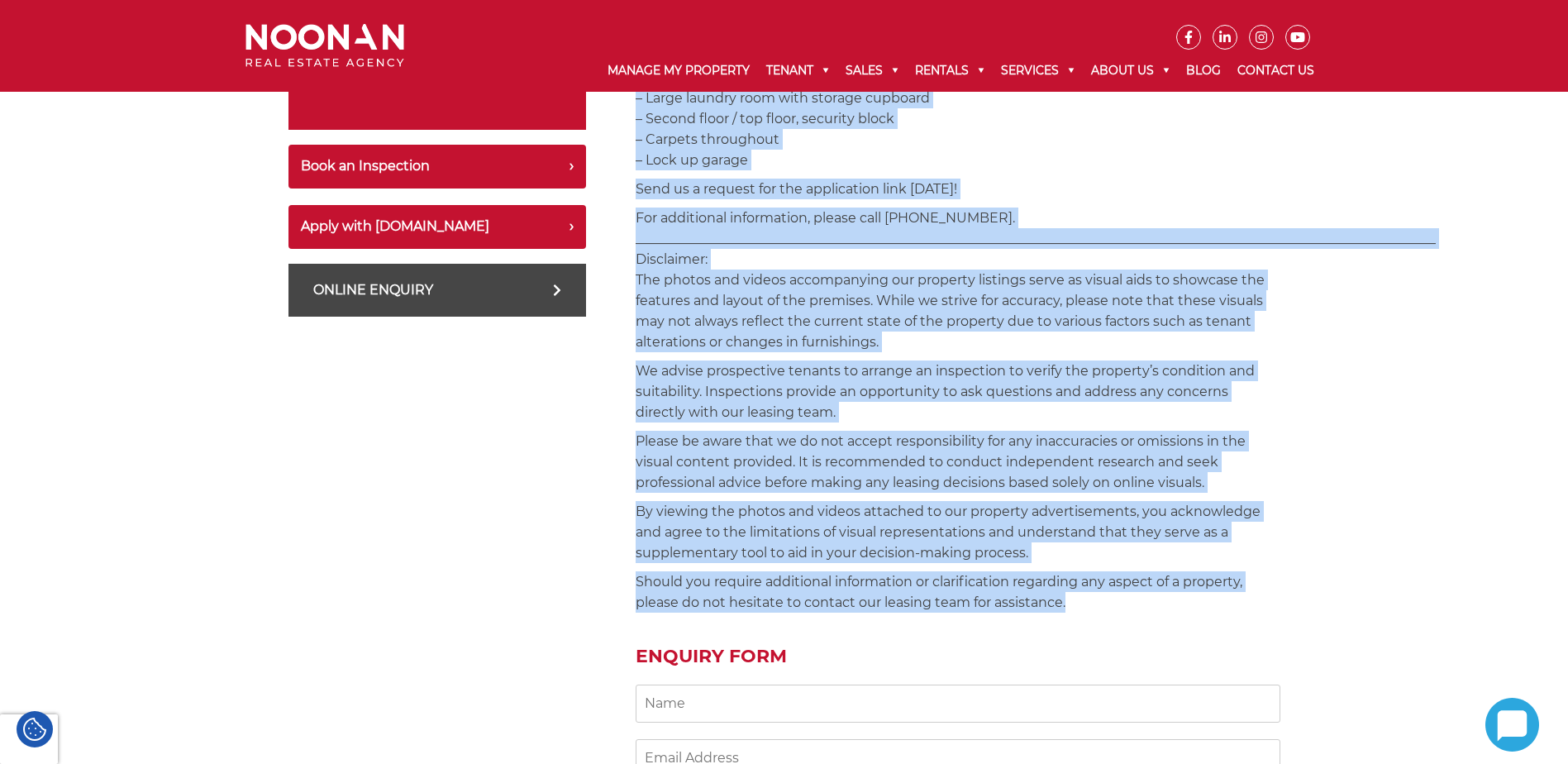 drag, startPoint x: 636, startPoint y: 365, endPoint x: 1074, endPoint y: 580, distance: 487.92315 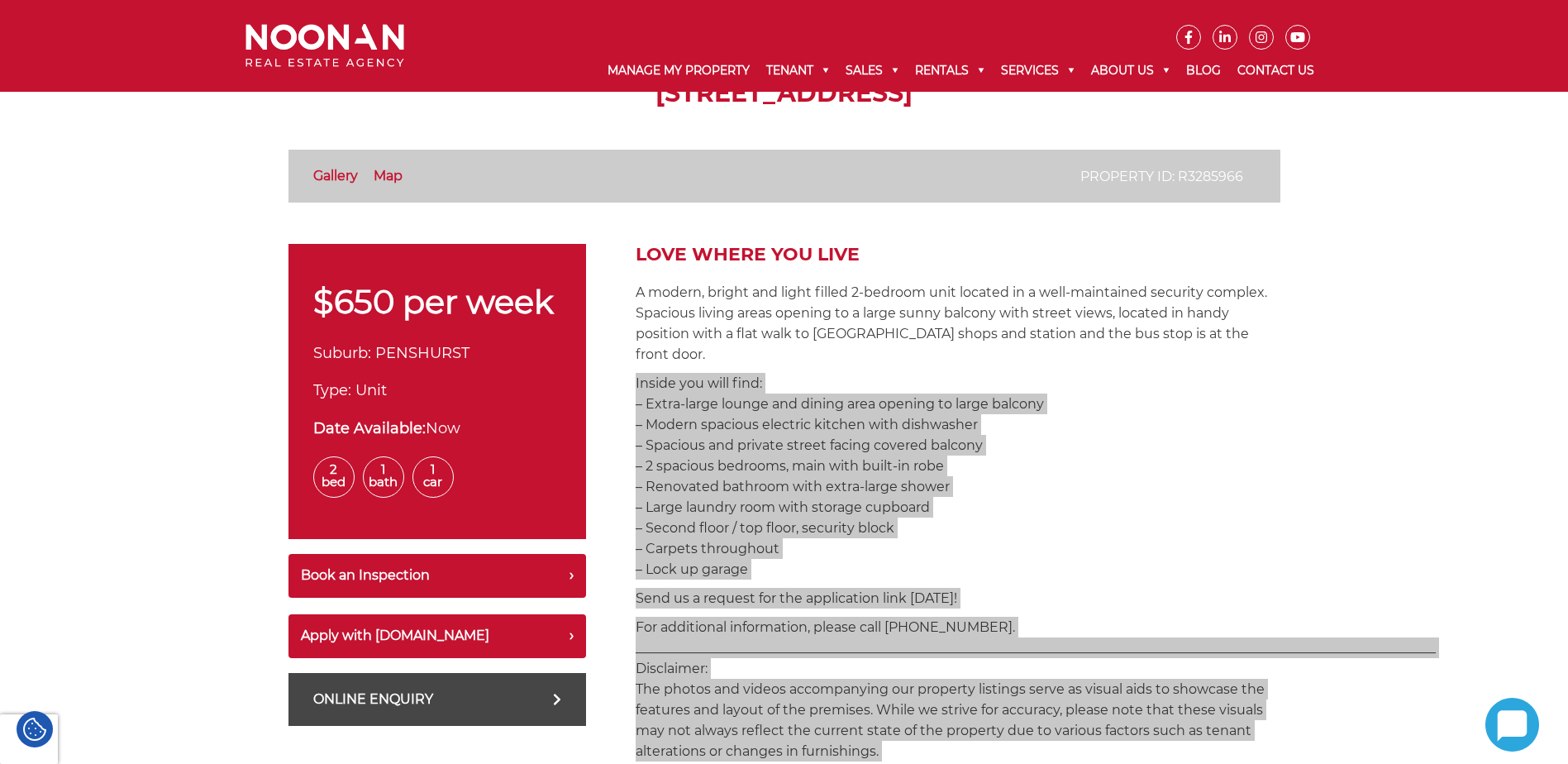 scroll, scrollTop: 248, scrollLeft: 0, axis: vertical 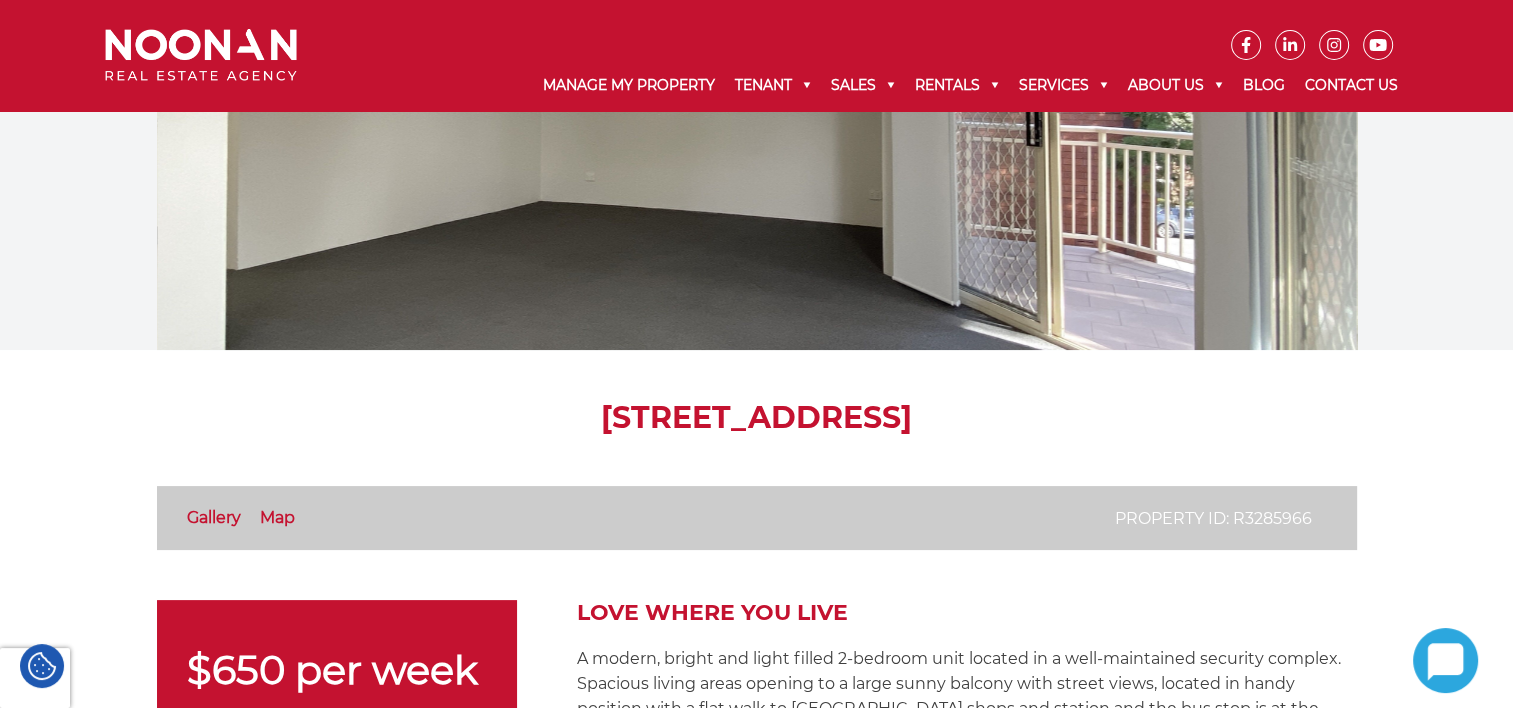 click on "Gallery" at bounding box center [214, 517] 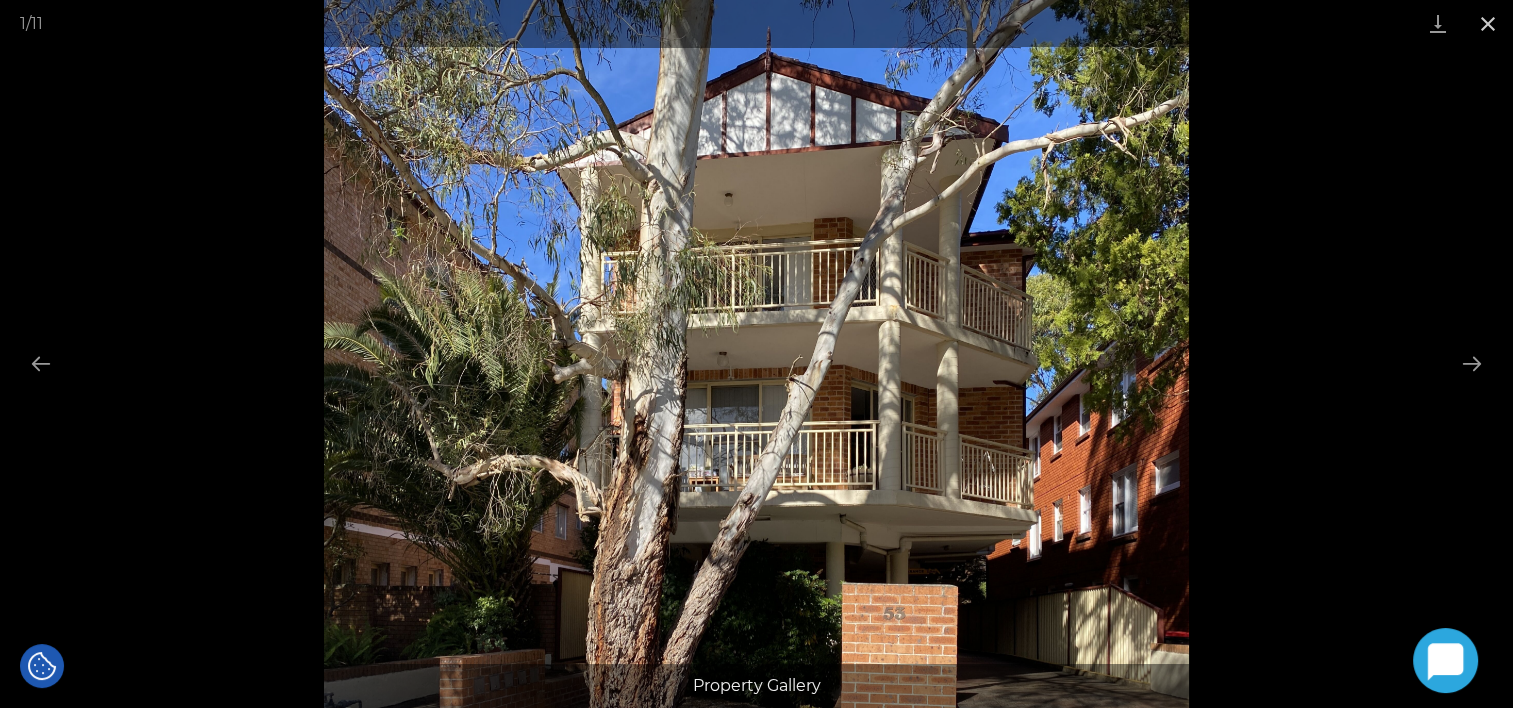 click at bounding box center [1488, 23] 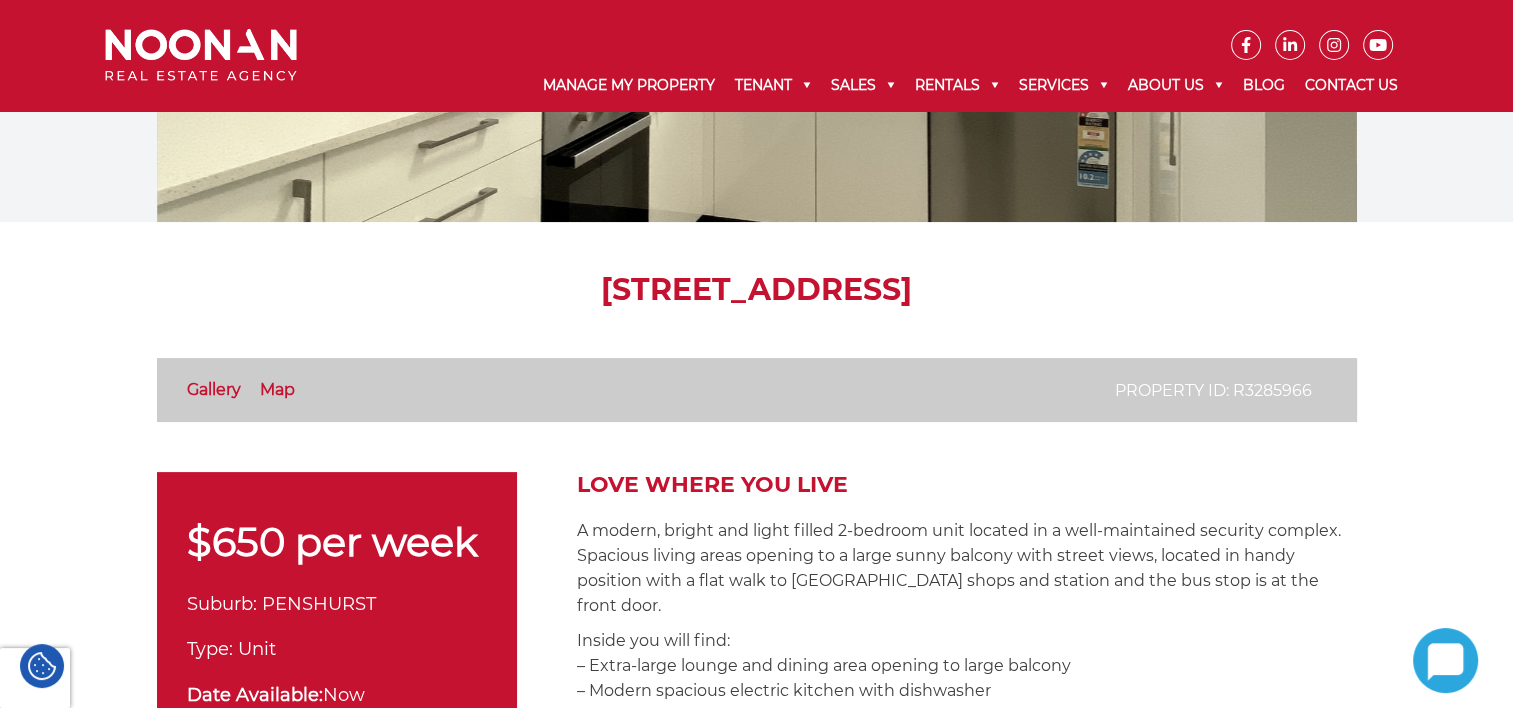 scroll, scrollTop: 300, scrollLeft: 0, axis: vertical 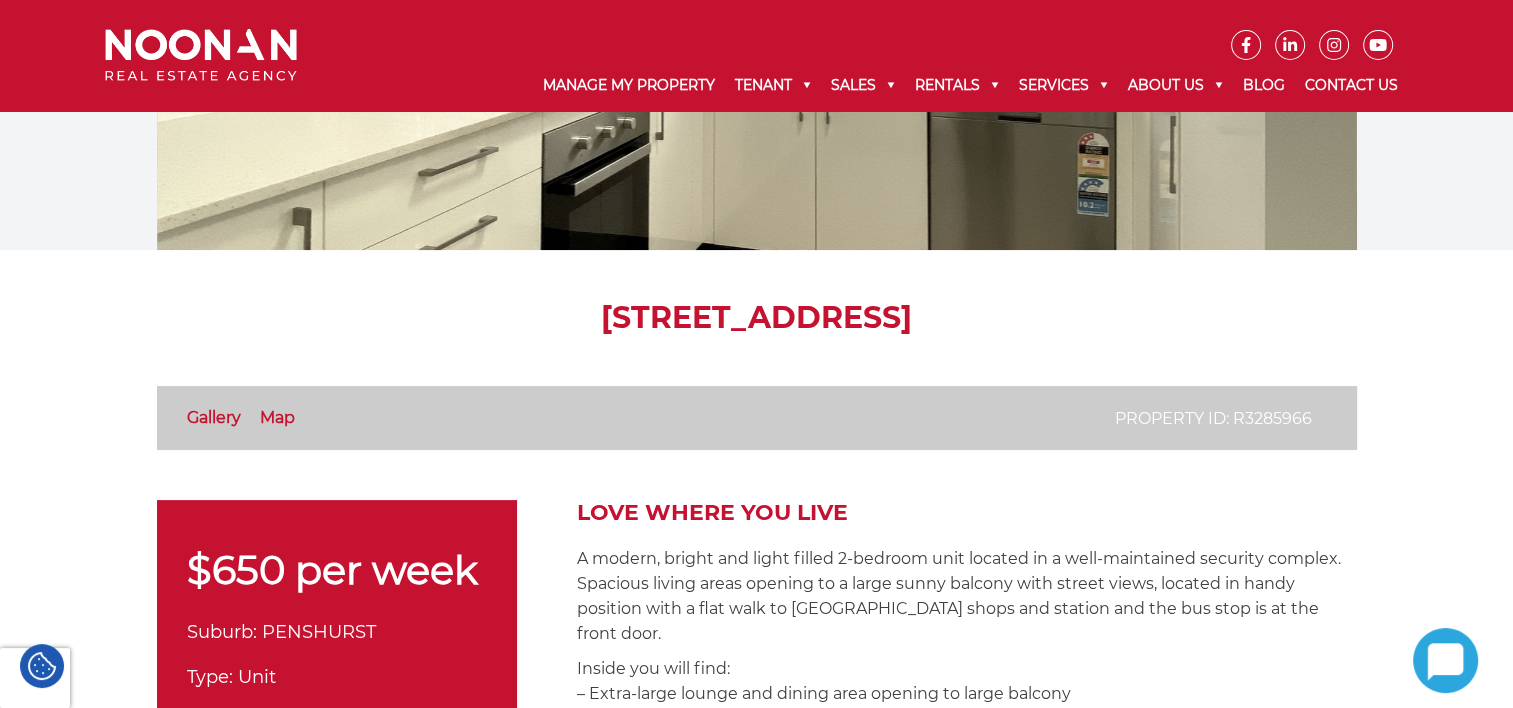 drag, startPoint x: 398, startPoint y: 321, endPoint x: 1512, endPoint y: 453, distance: 1121.7932 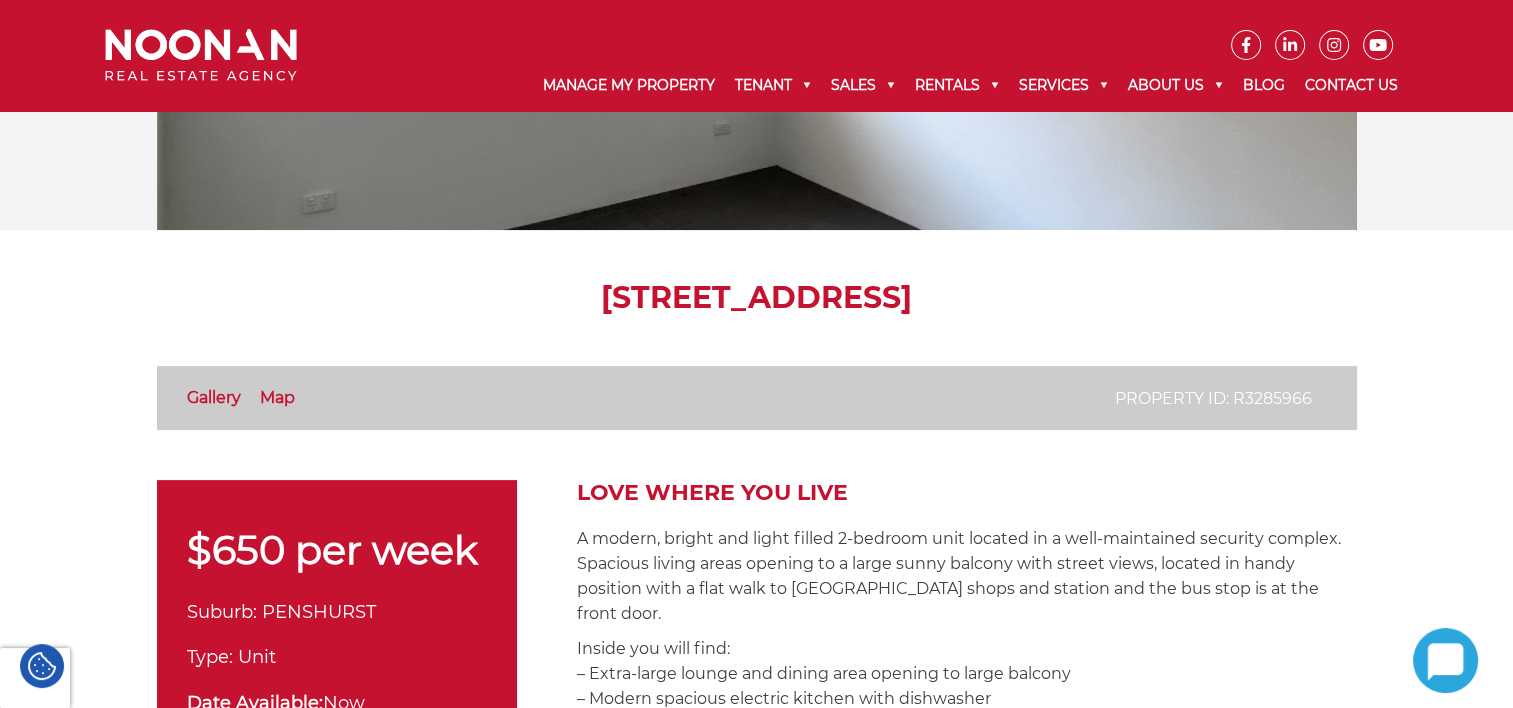 scroll, scrollTop: 300, scrollLeft: 0, axis: vertical 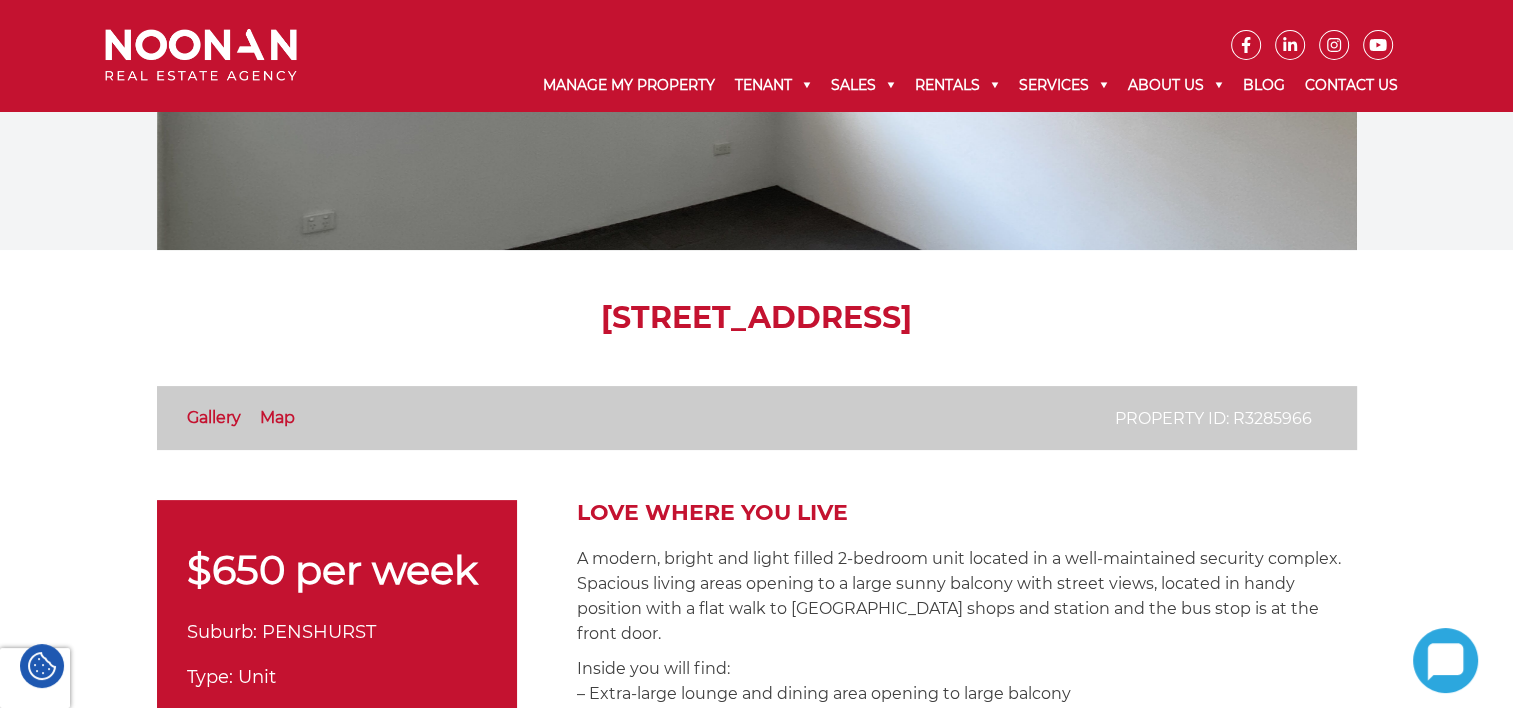 click on "3/53 Austral Street, PENSHURST NSW 2222" at bounding box center [757, 318] 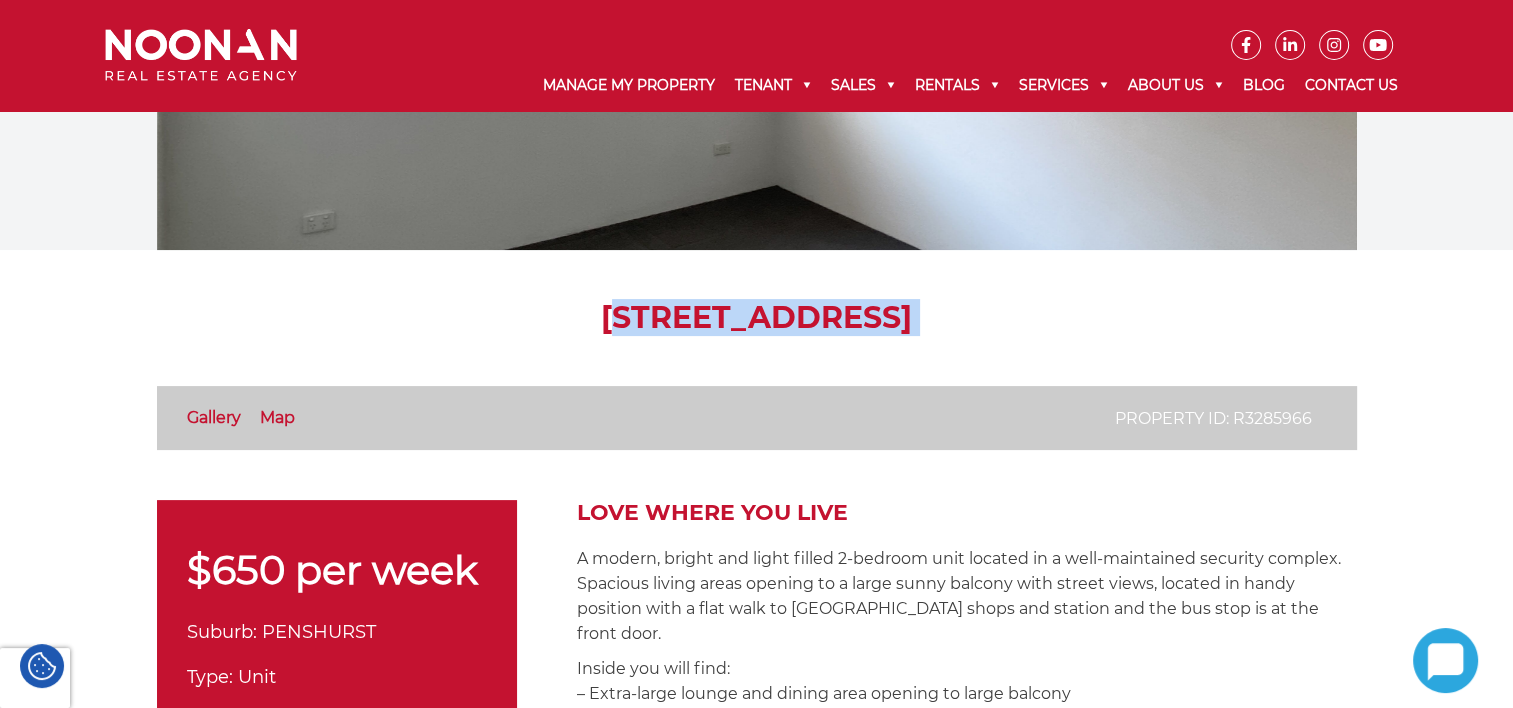 click on "3/53 Austral Street, PENSHURST NSW 2222" at bounding box center (757, 318) 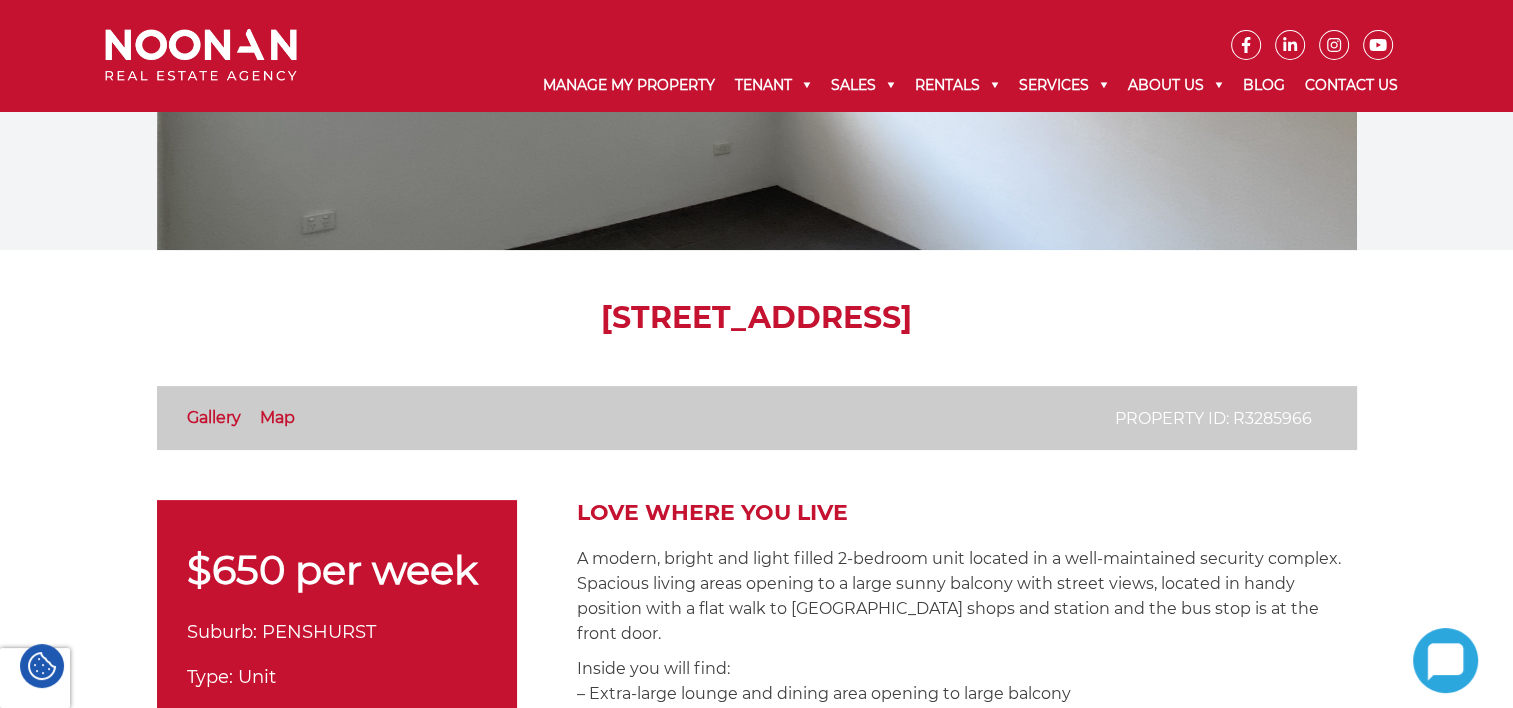 drag, startPoint x: 710, startPoint y: 324, endPoint x: 740, endPoint y: 364, distance: 50 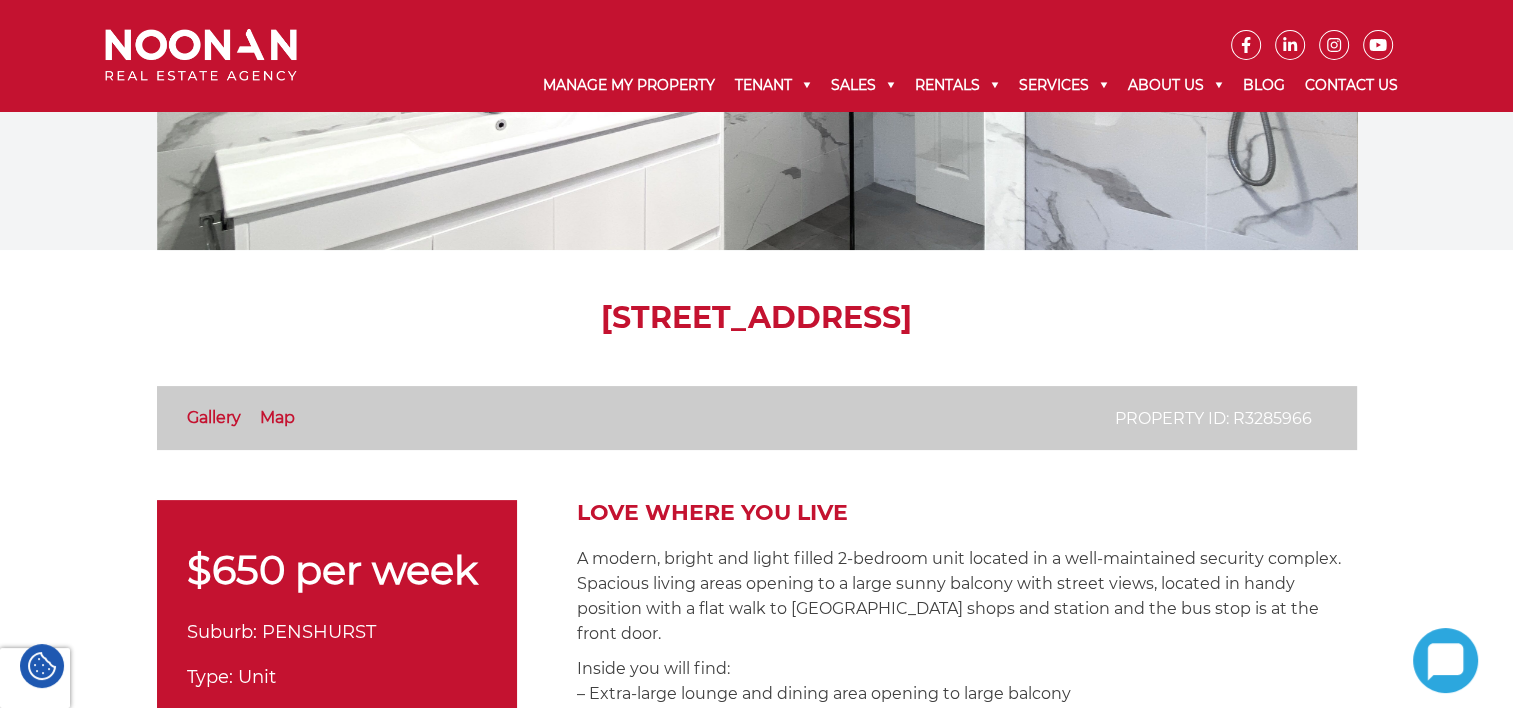 click on "3/53 Austral Street, PENSHURST NSW 2222          Property ID: R3285966    Gallery      Map             $650 per week      Suburb:     PENSHURST        Type:     Unit       Date Available:  Now       2   Bed    1   Bath    1   Car             Apply with Snug.com     Book an Inspection                                            Apply for this property                 Online Enquiry                         Love Where You Live   A modern, bright and light filled 2-bedroom unit located in a well-maintained security complex.  Spacious living areas opening to a large sunny balcony with street views, located in handy position with a flat walk to Penshurst shops and station and the bus stop is at the front door.   Inside you will find:  – Extra-large lounge and dining area opening to large balcony  – Modern spacious electric kitchen with dishwasher  – Spacious and private street facing covered balcony  – Carpets throughout" at bounding box center [756, 1539] 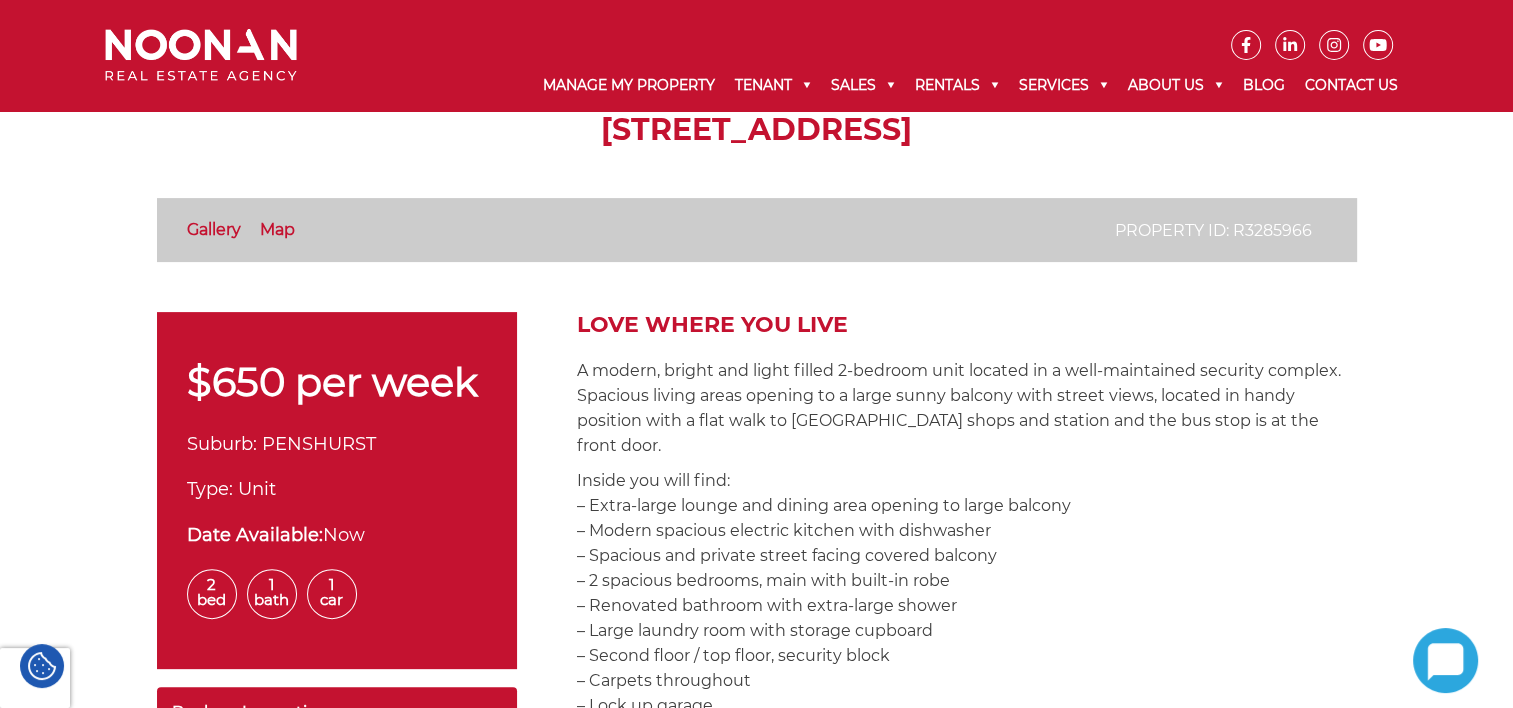 scroll, scrollTop: 500, scrollLeft: 0, axis: vertical 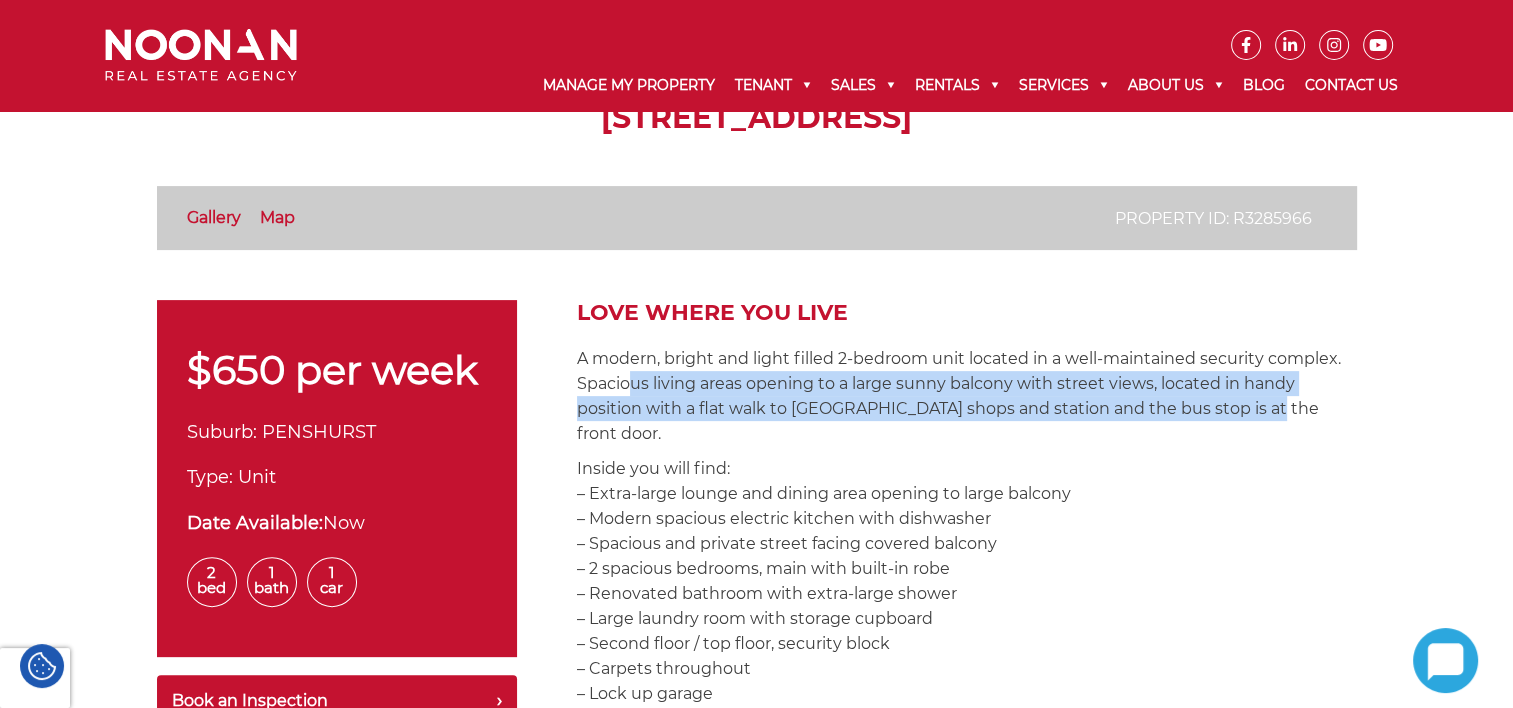 drag, startPoint x: 620, startPoint y: 381, endPoint x: 1245, endPoint y: 418, distance: 626.09424 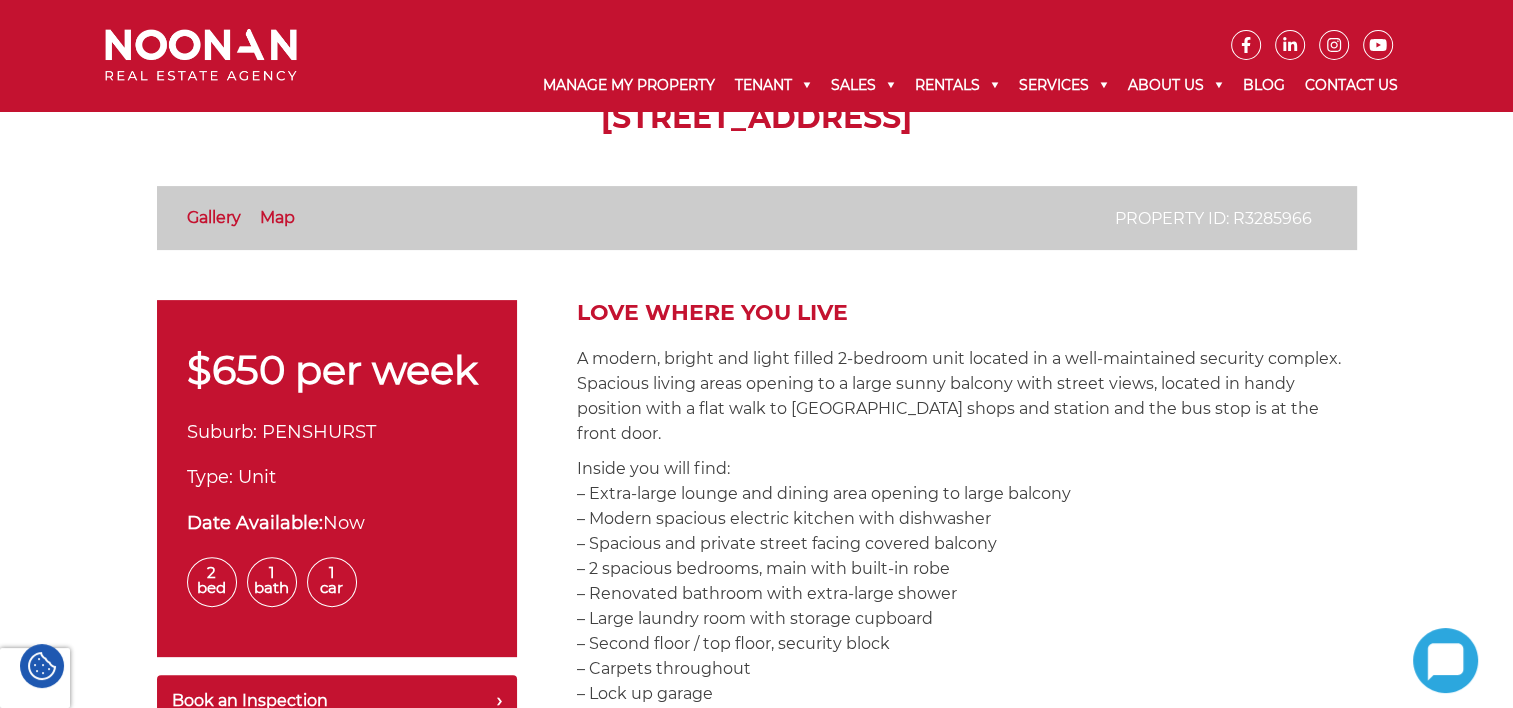drag, startPoint x: 1245, startPoint y: 418, endPoint x: 1249, endPoint y: 474, distance: 56.142673 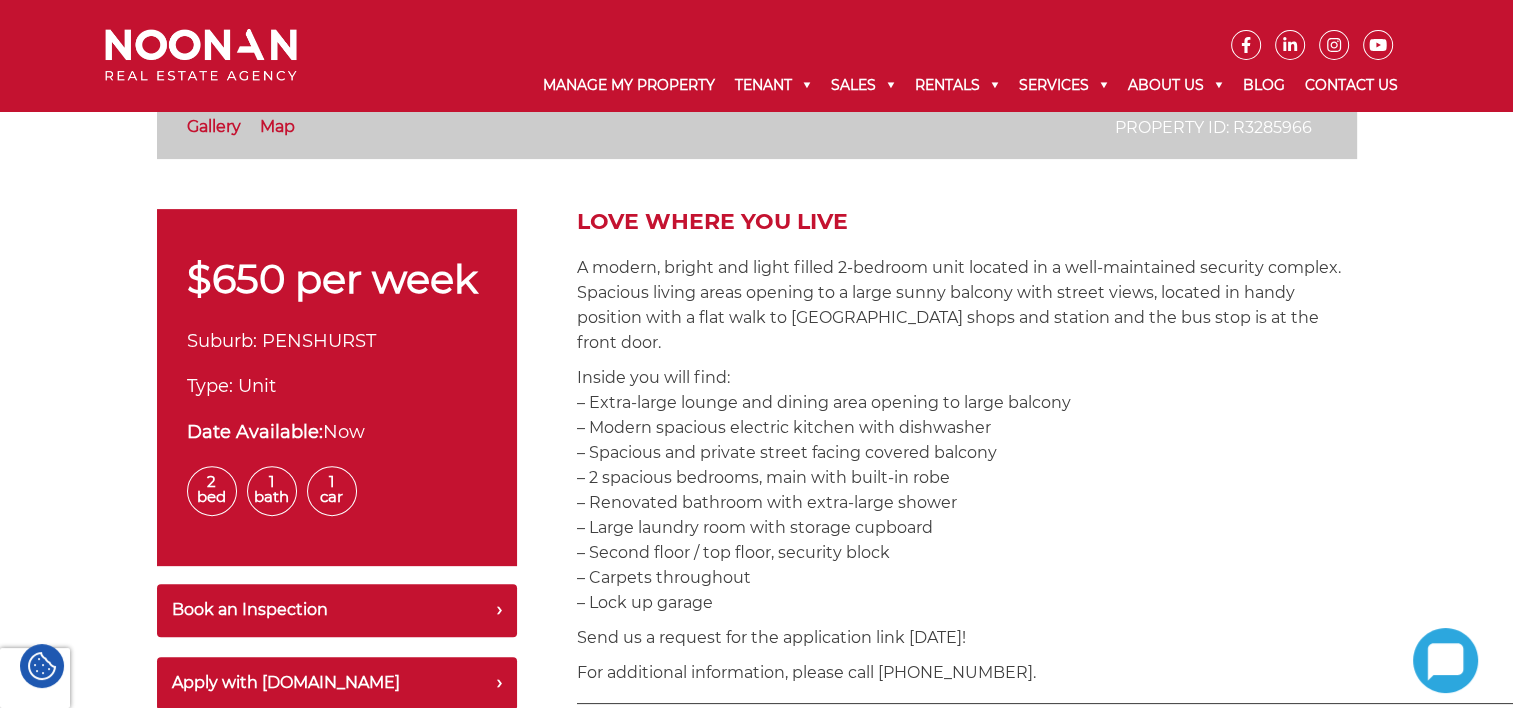 scroll, scrollTop: 600, scrollLeft: 0, axis: vertical 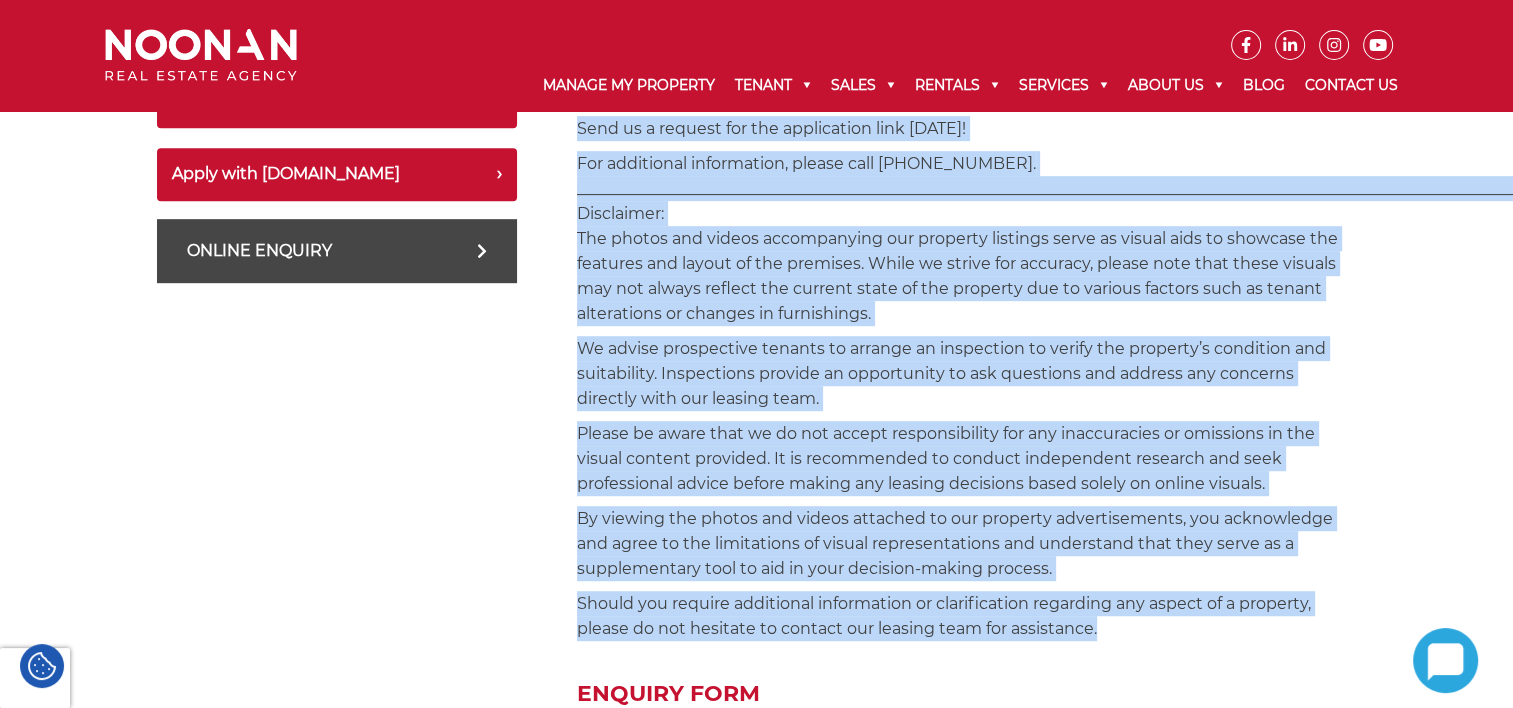 drag, startPoint x: 578, startPoint y: 345, endPoint x: 1129, endPoint y: 601, distance: 607.56647 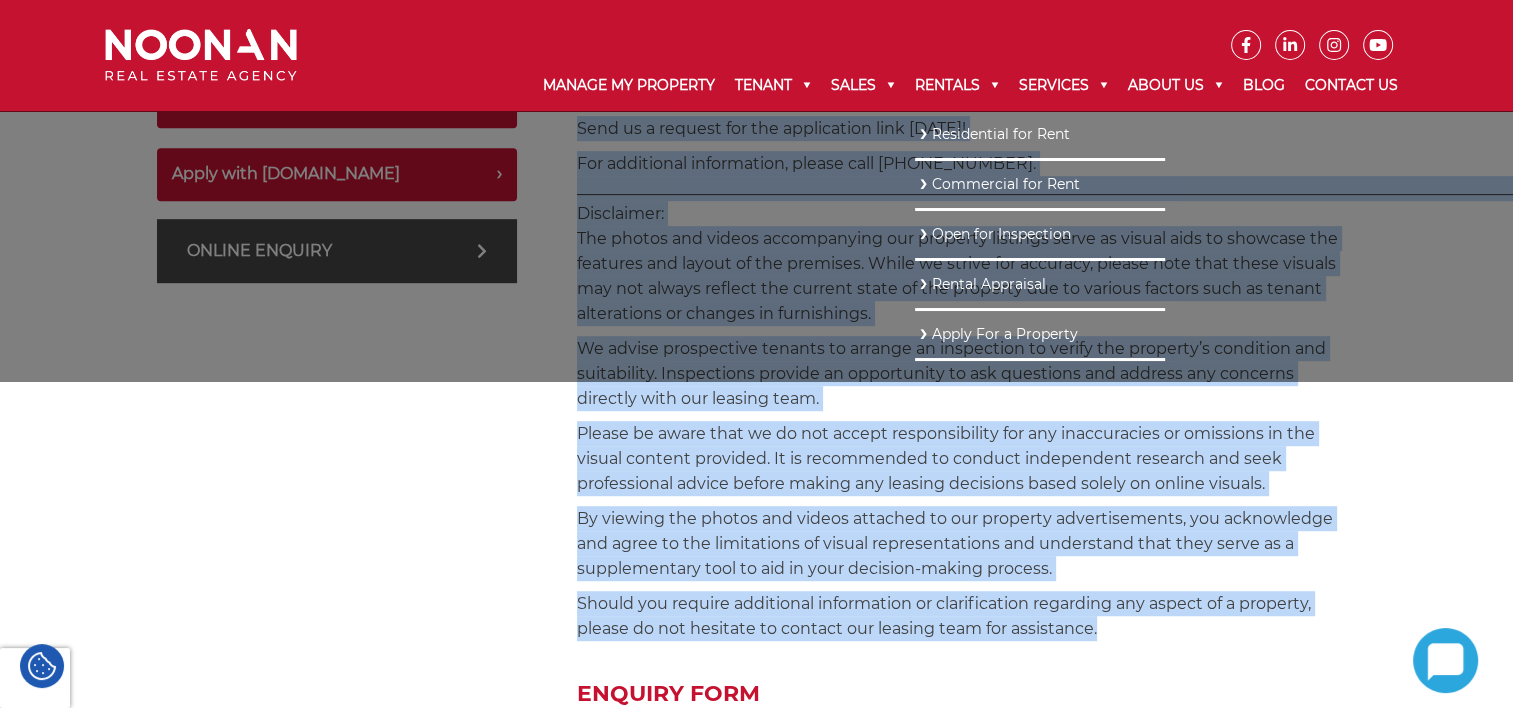 click on "Residential for Rent" at bounding box center [1040, 134] 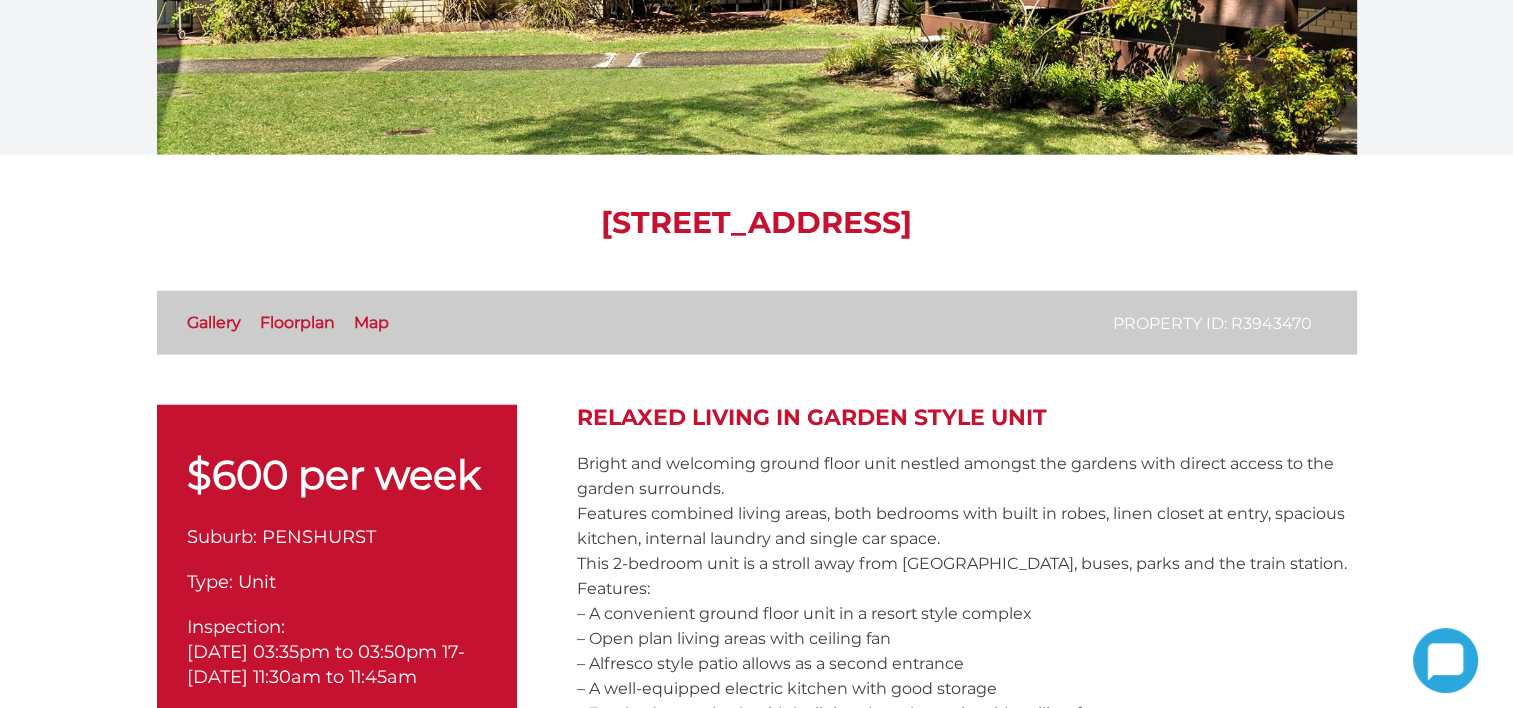 scroll, scrollTop: 4900, scrollLeft: 0, axis: vertical 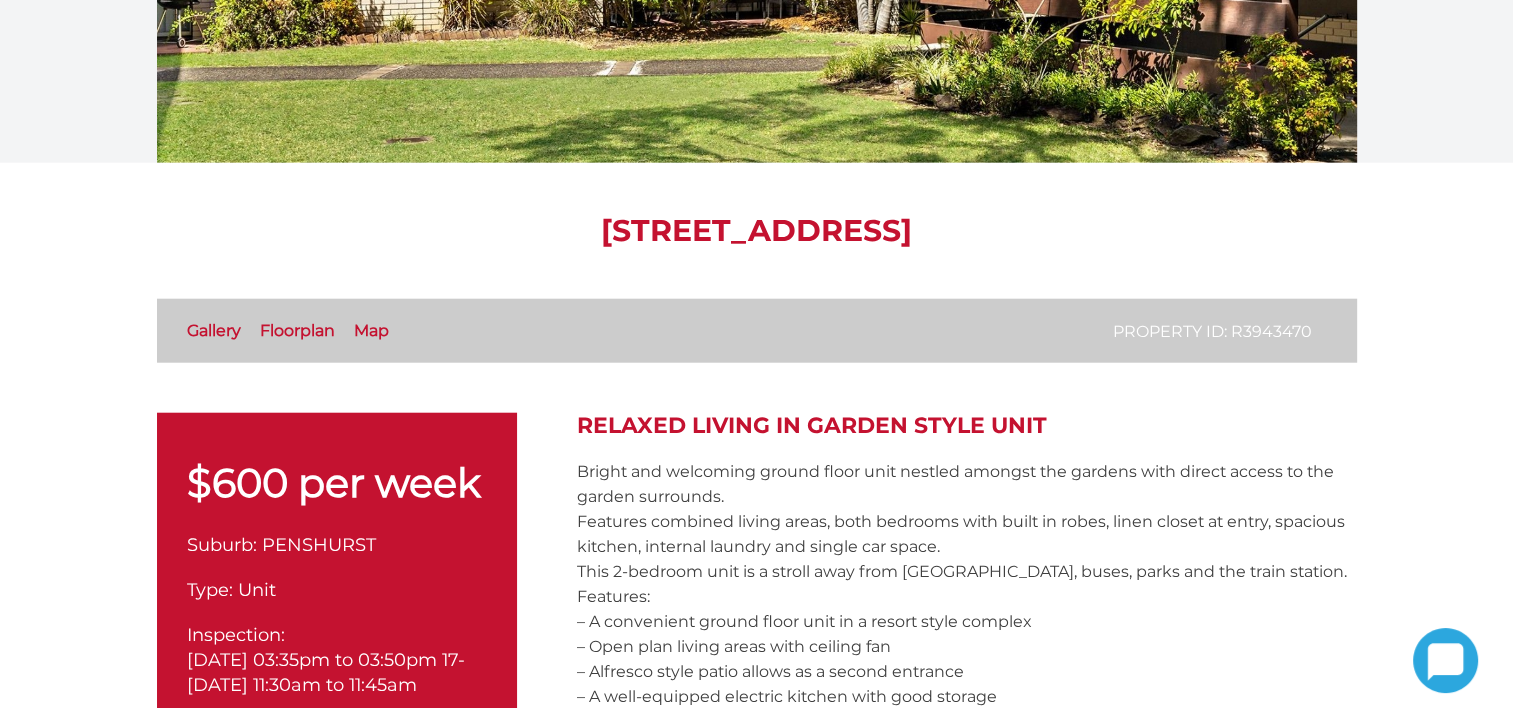 click on "[STREET_ADDRESS]
Property ID: R3943470
Gallery
Floorplan
Map
$600 per week
Suburb:
PENSHURST
Type:
Unit
Inspection:
[DATE] 03:35pm to 03:50pm
17- [DATE] 11:30am to 11:45am
Date Available:  Now
2   Bed" at bounding box center (757, 1122) 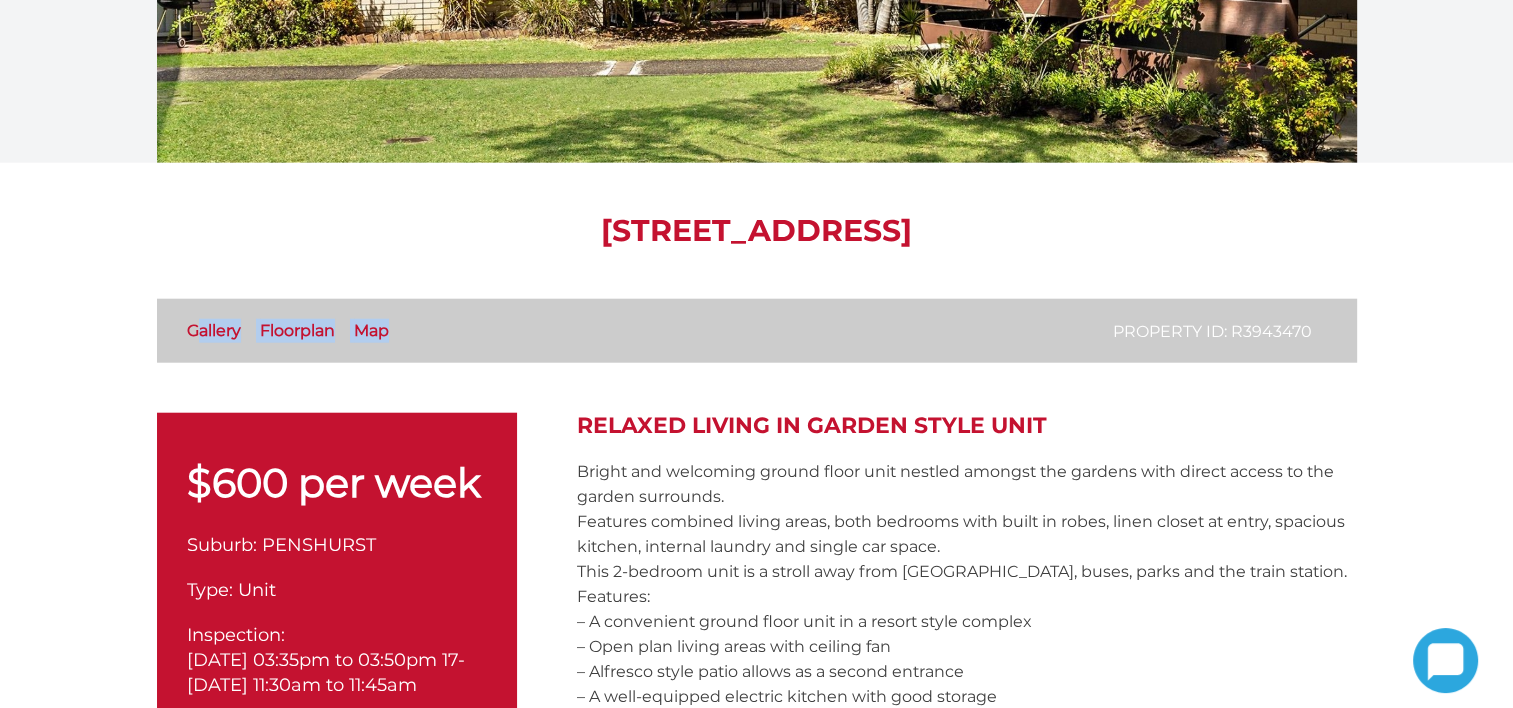 click on "16/33-41 Victoria Avenue, PENSHURST  NSW  2222
Property ID: R3943470
Gallery
Floorplan
Map
$600 per week
Suburb:
PENSHURST
Type:
Unit
Inspection:
15-Jul-2025 03:35pm to 03:50pm
17- 17-Jul-2025 11:30am to 11:45am
Date Available:  Now
2   Bed" at bounding box center (757, 1122) 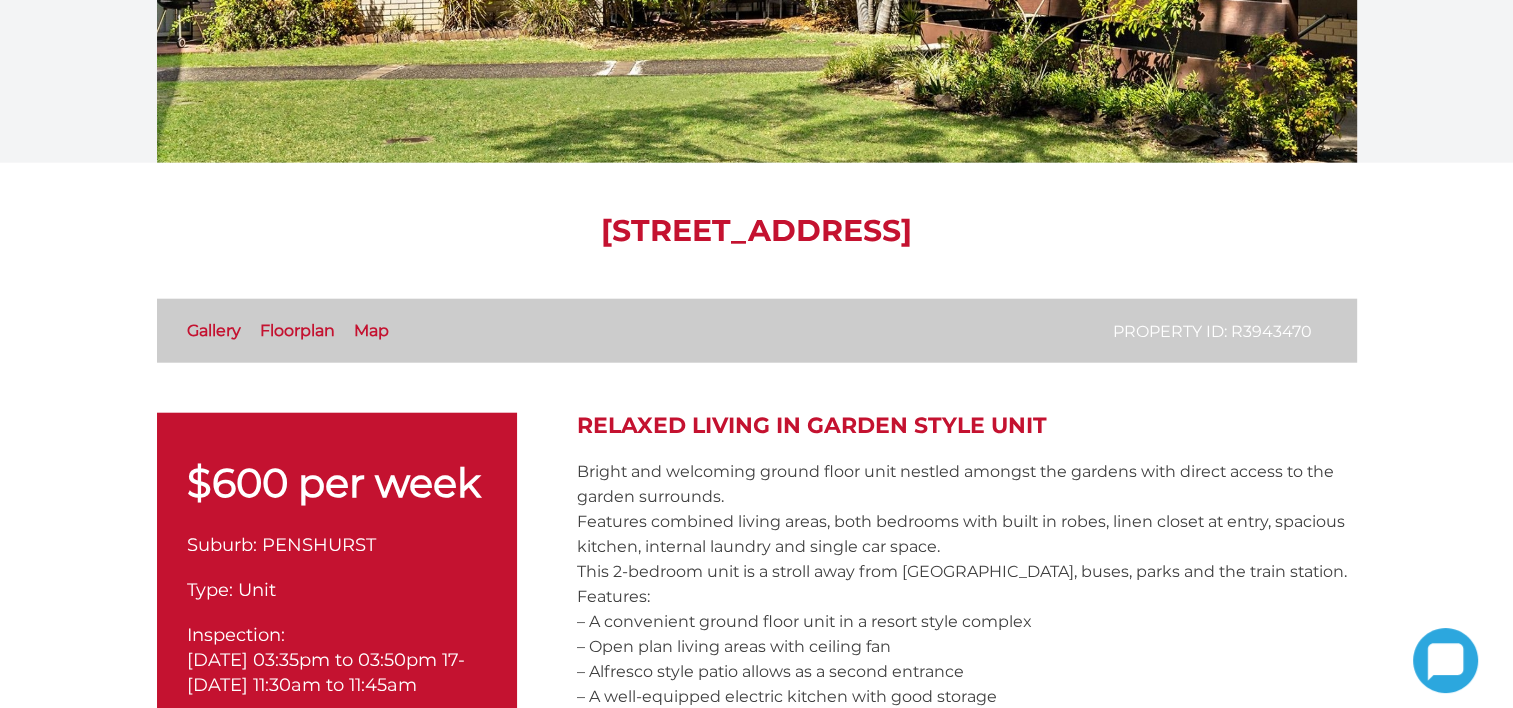drag, startPoint x: 631, startPoint y: 251, endPoint x: 630, endPoint y: 240, distance: 11.045361 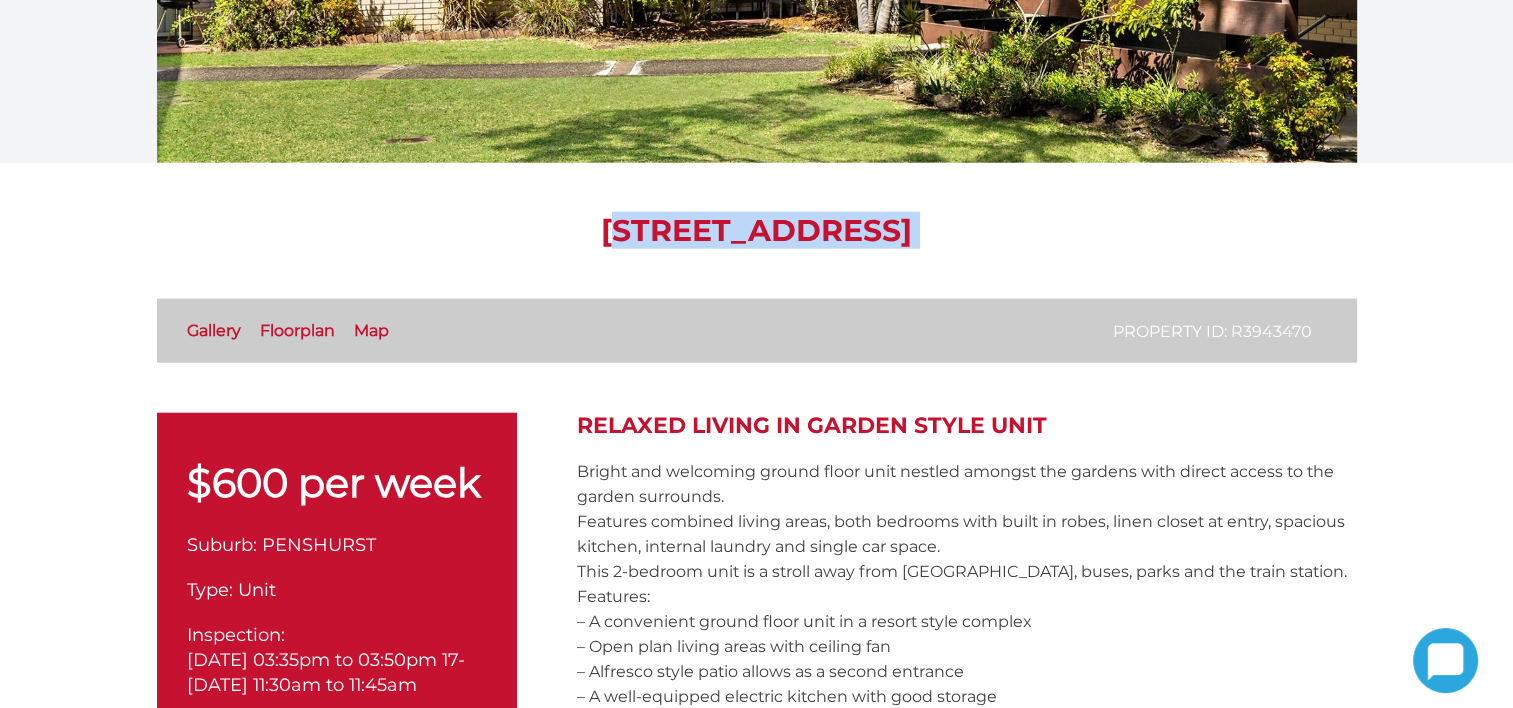 click on "16/33-41 Victoria Avenue, PENSHURST  NSW  2222" at bounding box center [757, 231] 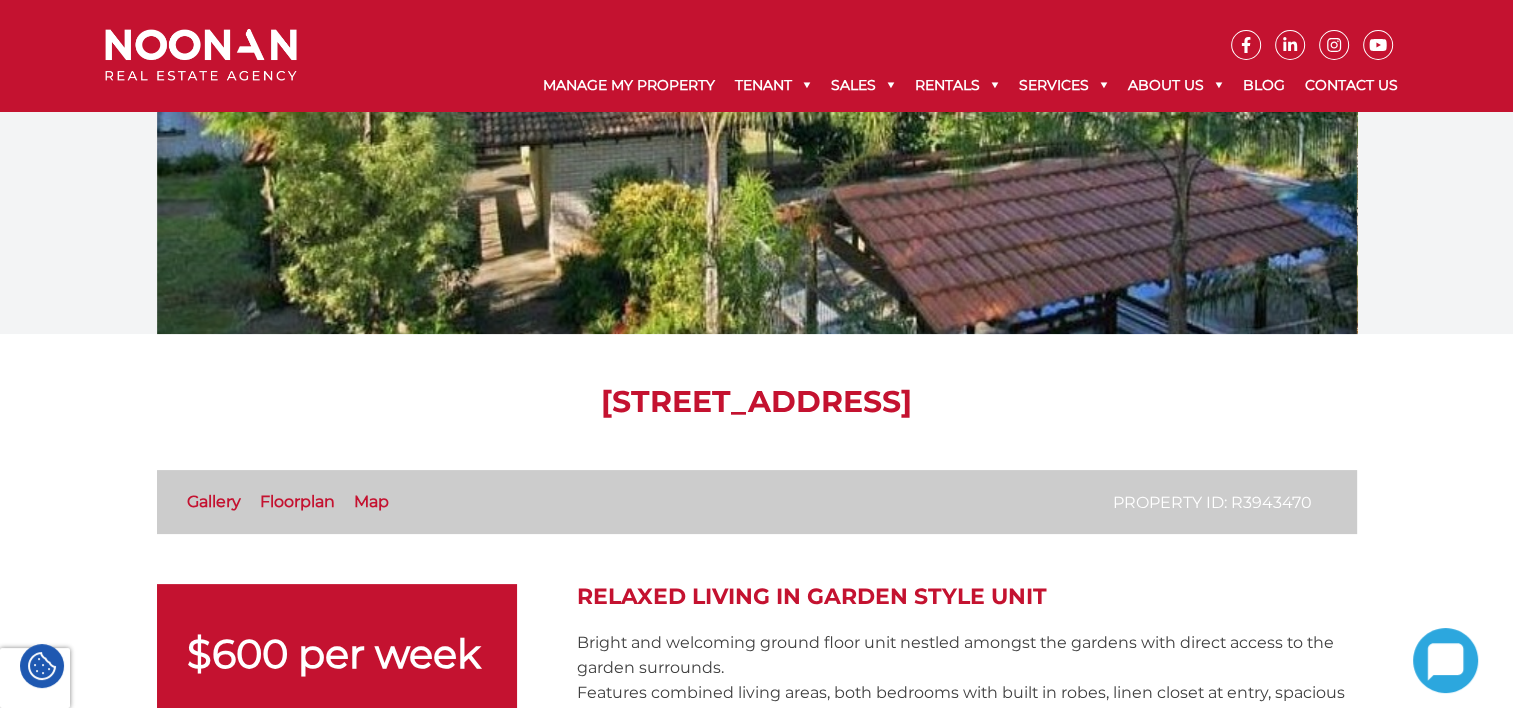 scroll, scrollTop: 0, scrollLeft: 0, axis: both 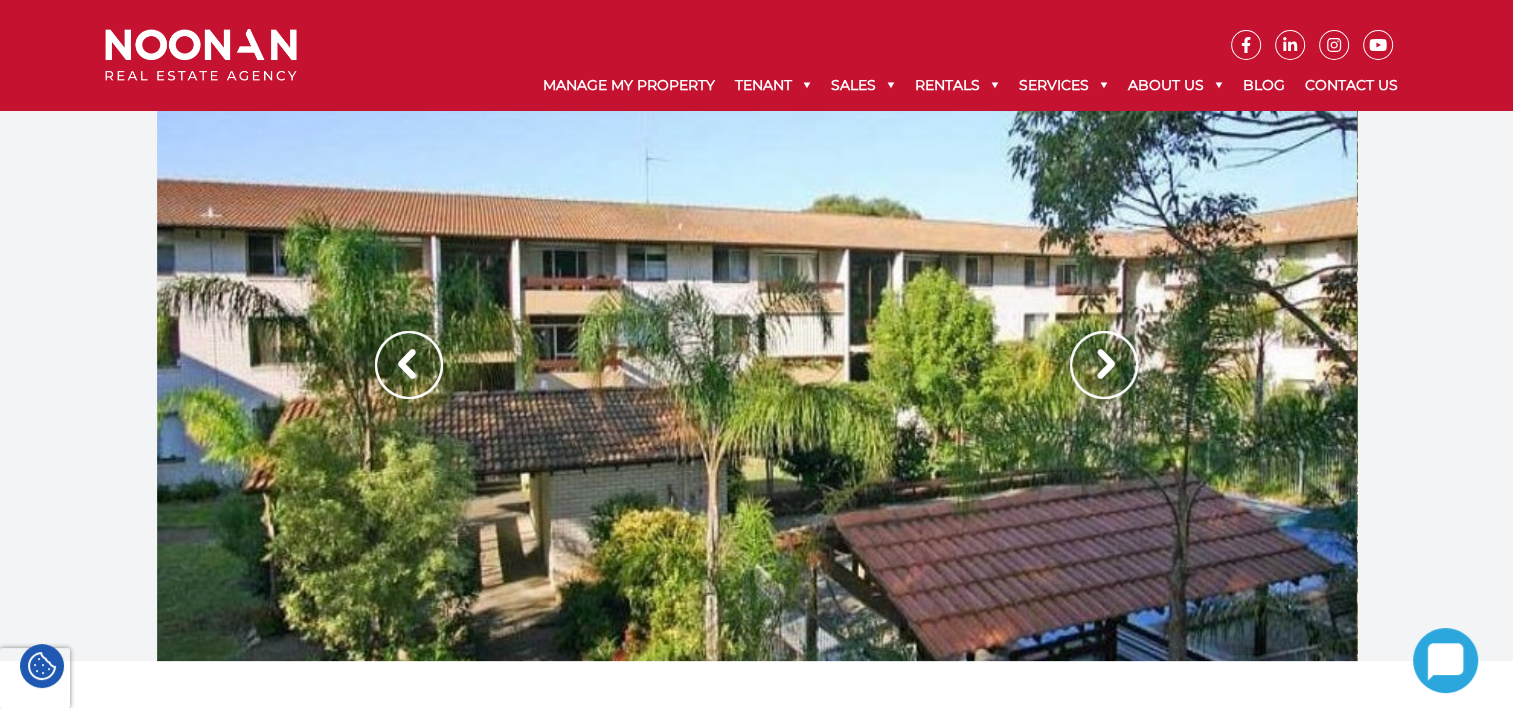 click at bounding box center [1104, 365] 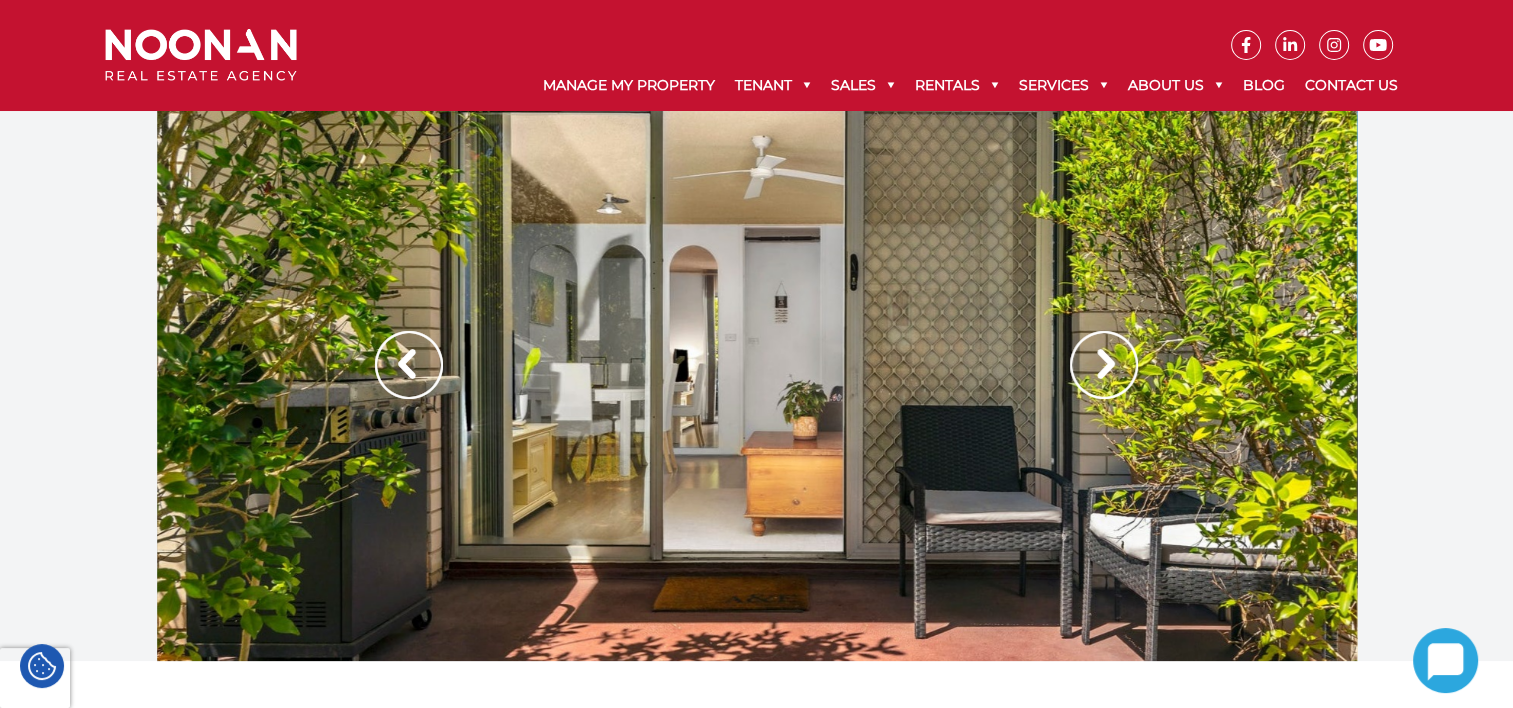 click at bounding box center (1104, 365) 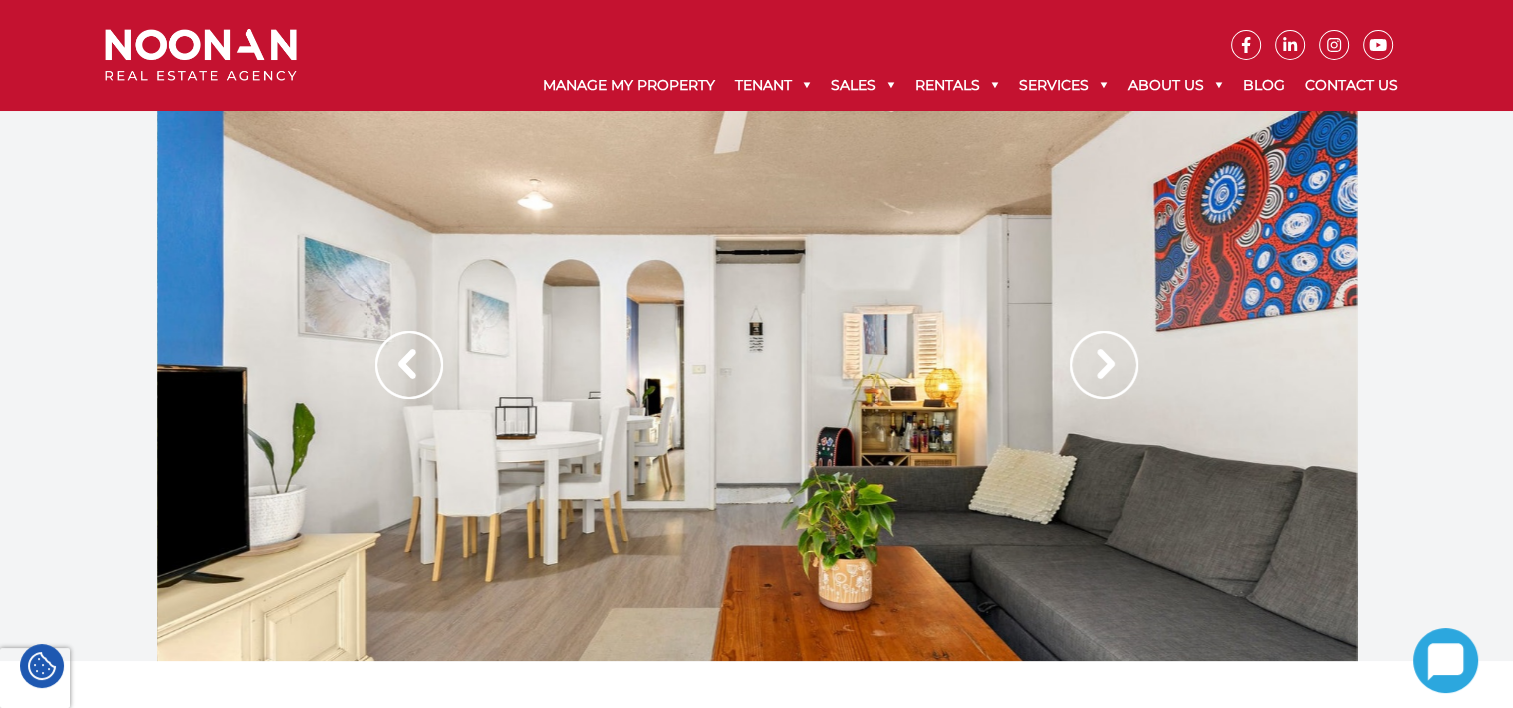 click at bounding box center (1104, 365) 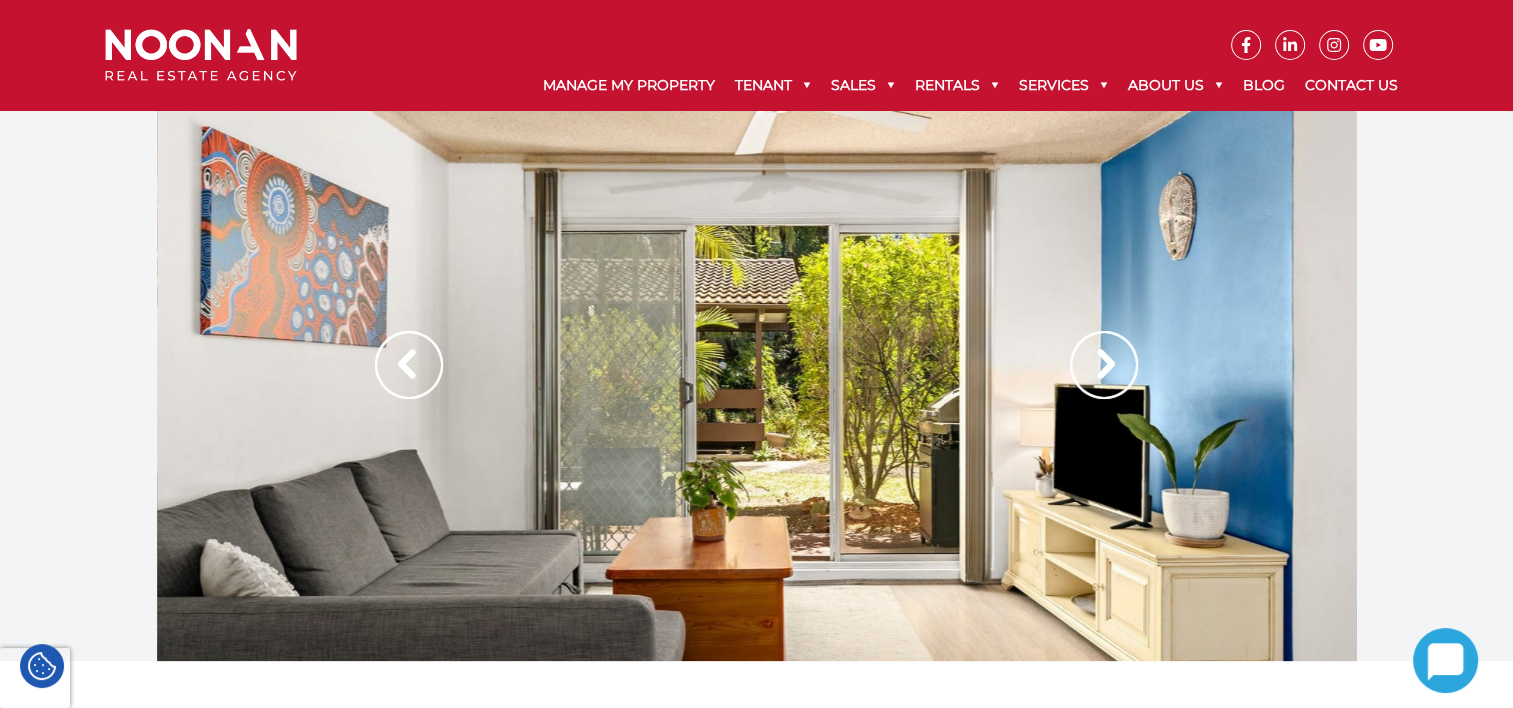 click at bounding box center [1104, 365] 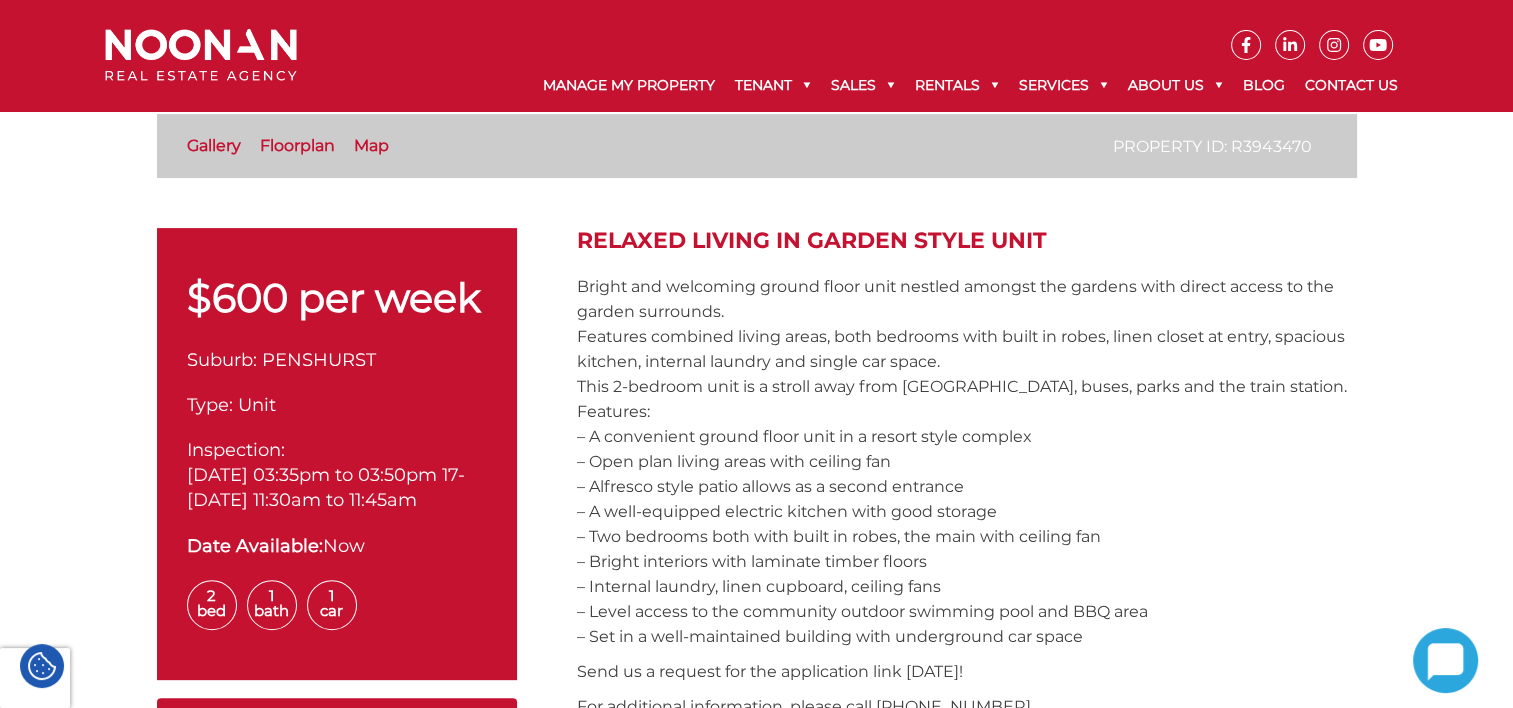 scroll, scrollTop: 300, scrollLeft: 0, axis: vertical 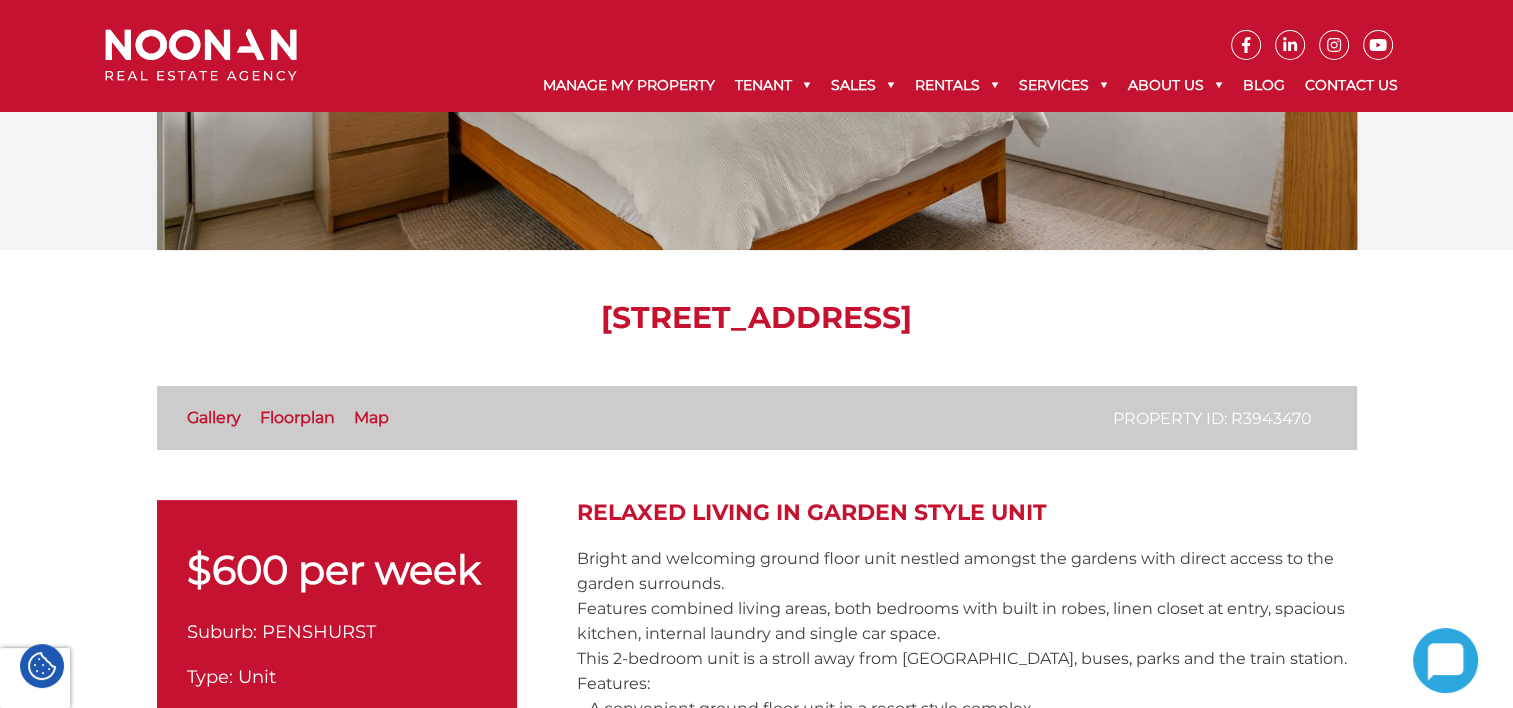 click on "16/33-41 Victoria Avenue, PENSHURST  NSW  2222" at bounding box center (757, 318) 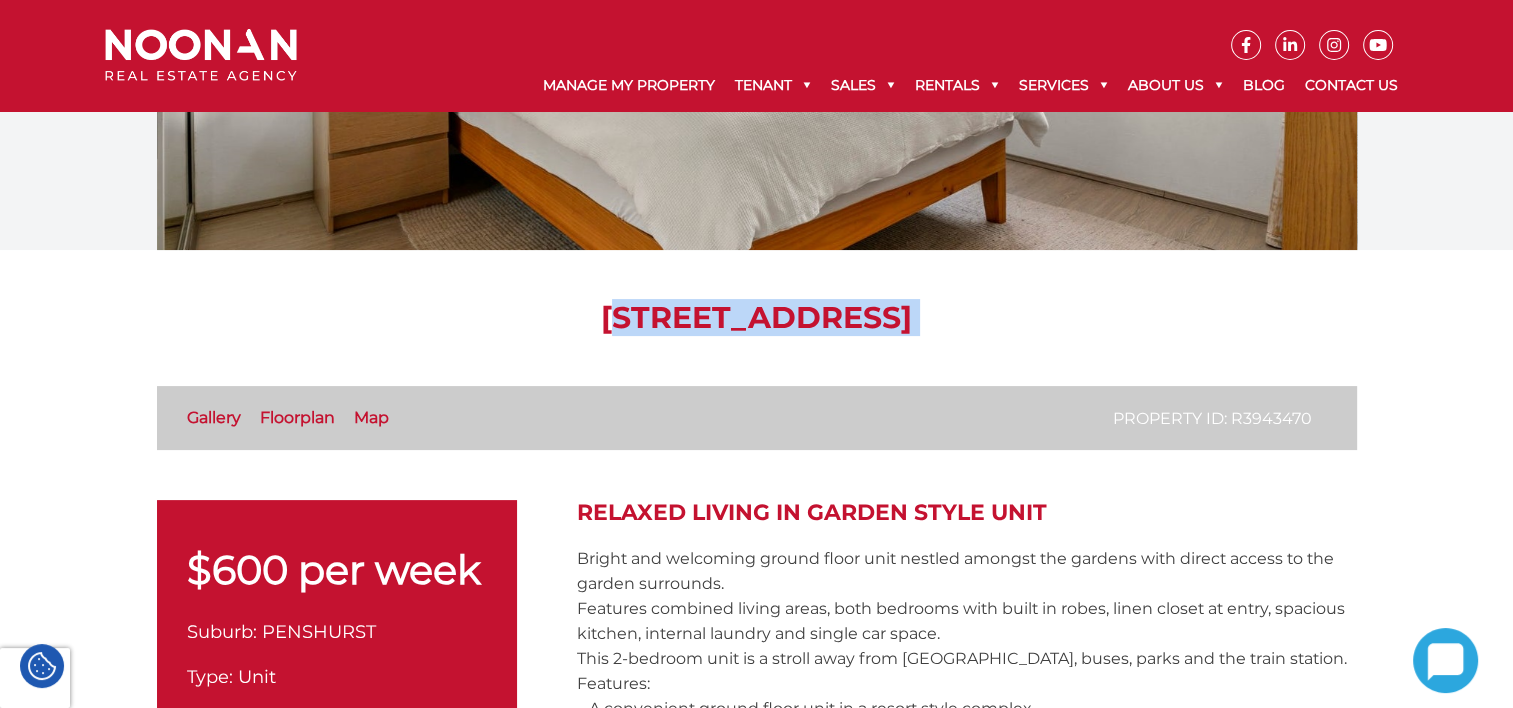 click on "16/33-41 Victoria Avenue, PENSHURST  NSW  2222" at bounding box center [757, 318] 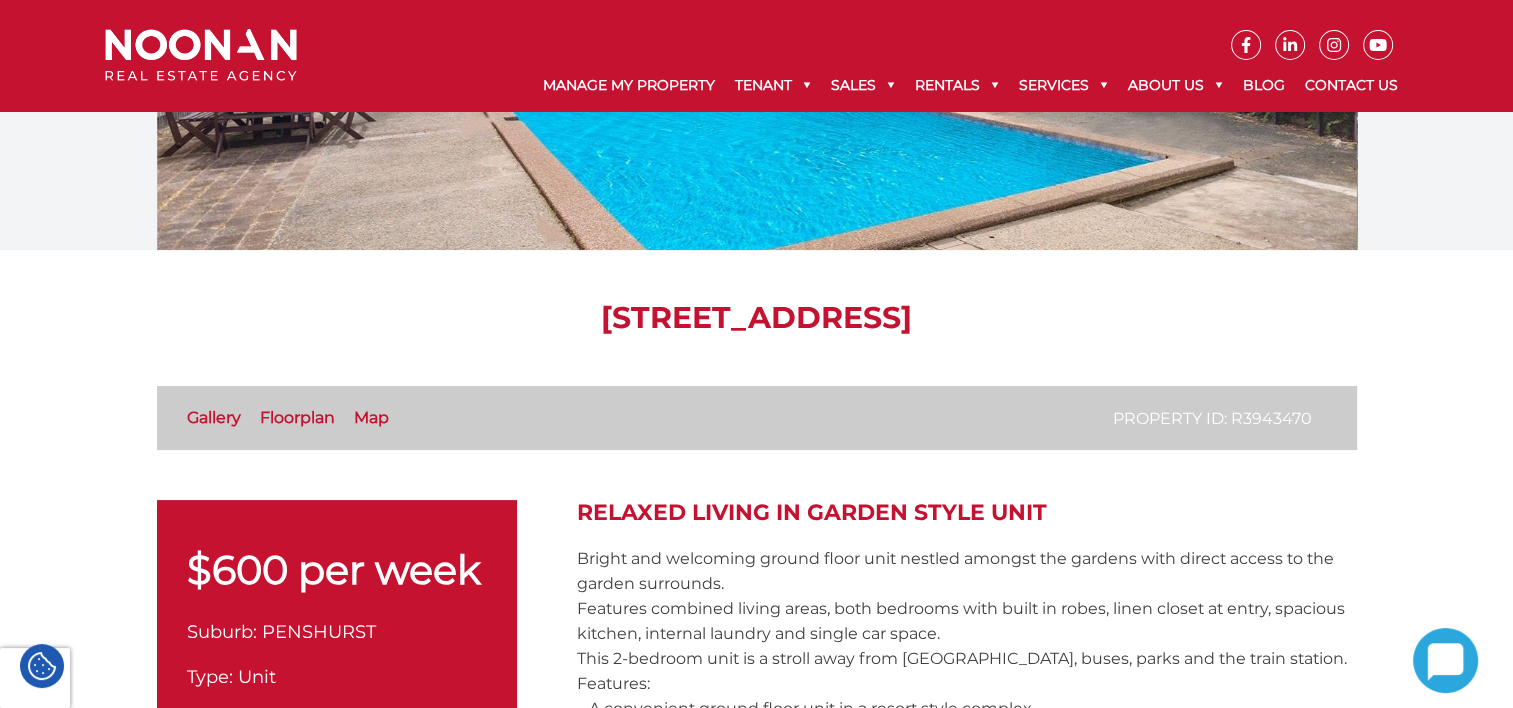 click on "16/33-41 Victoria Avenue, PENSHURST  NSW  2222
Property ID: R3943470
Gallery
Floorplan
Map
$600 per week
Suburb:
PENSHURST
Type:
Unit
Inspection:
15-Jul-2025 03:35pm to 03:50pm
17- 17-Jul-2025 11:30am to 11:45am
Date Available:  Now
2   Bed" at bounding box center [757, 1210] 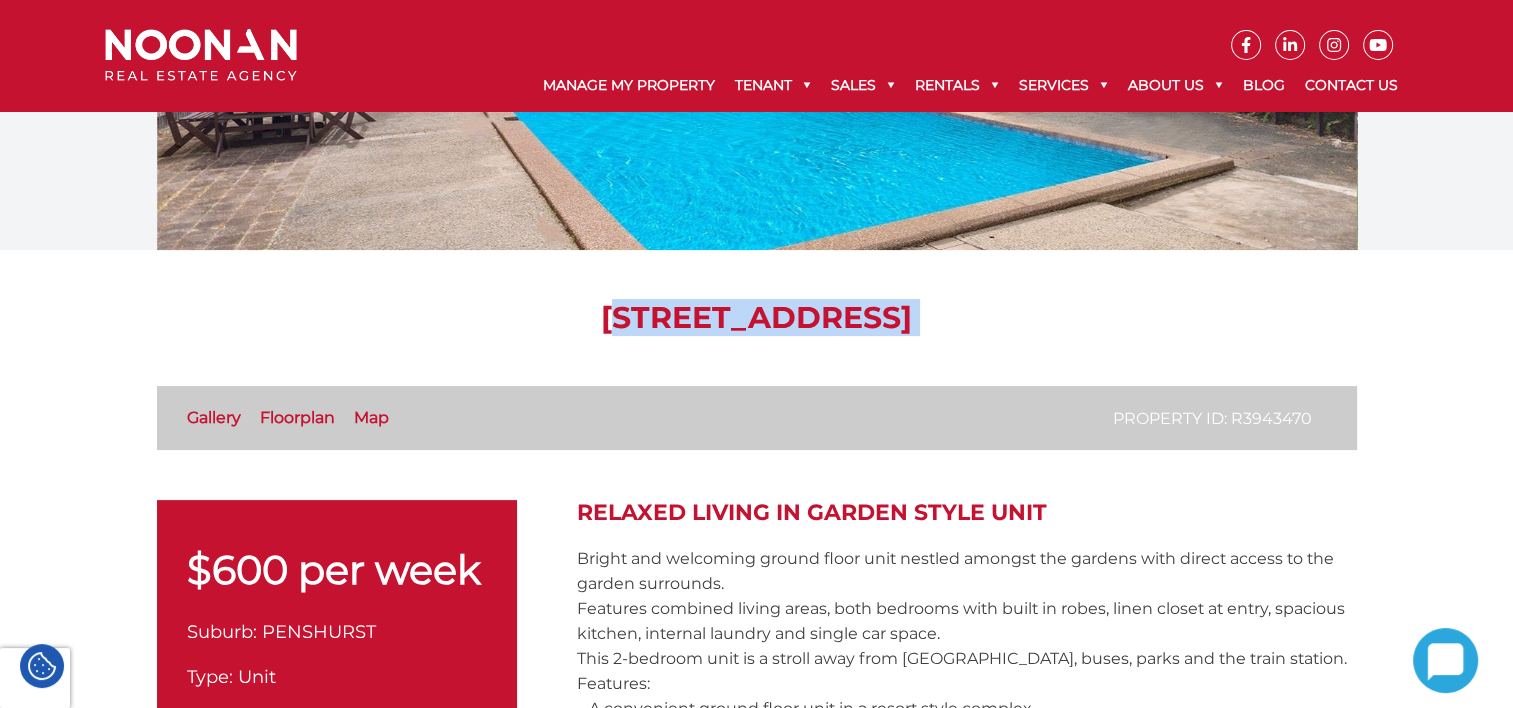 click on "16/33-41 Victoria Avenue, PENSHURST  NSW  2222" at bounding box center [757, 318] 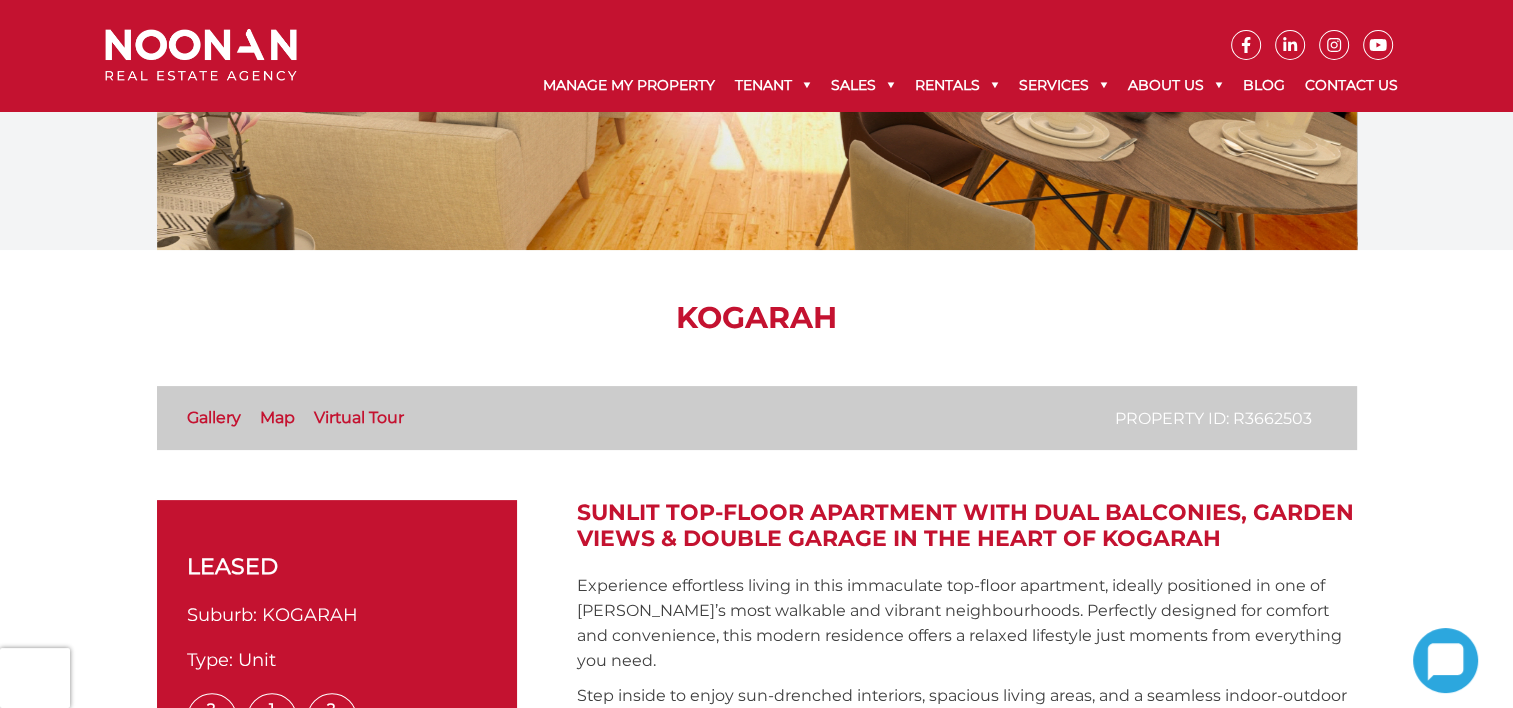 scroll, scrollTop: 296, scrollLeft: 0, axis: vertical 